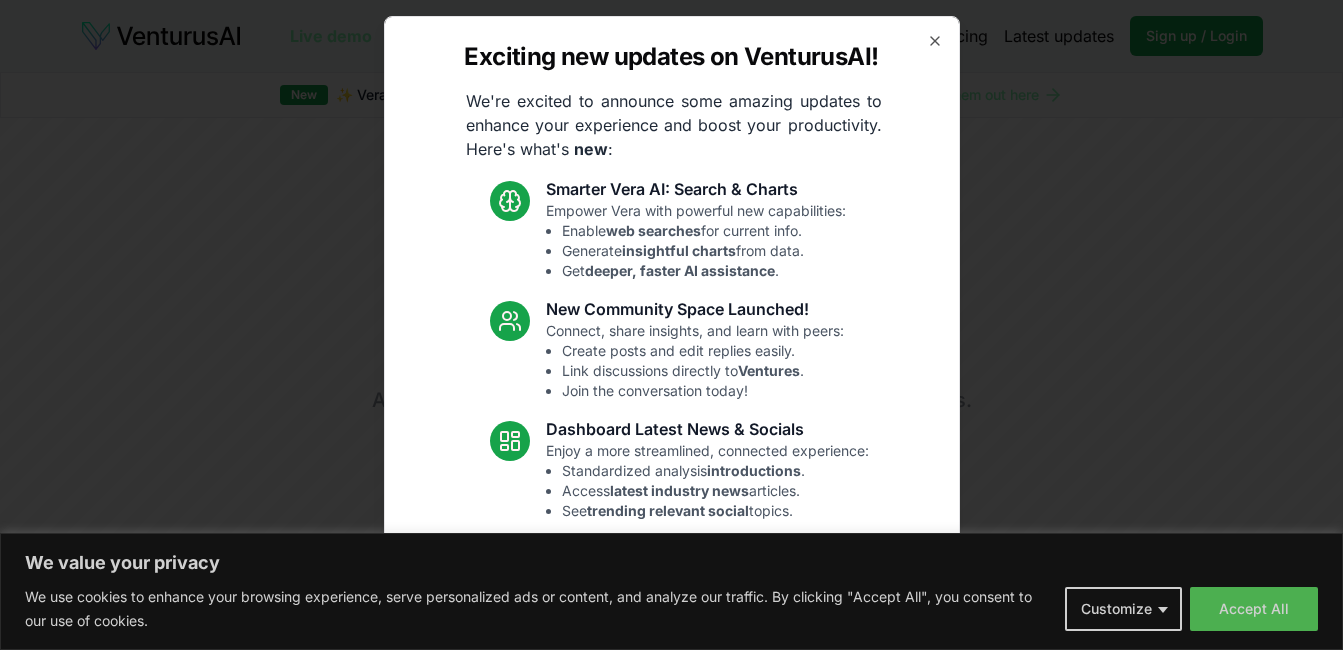 scroll, scrollTop: 0, scrollLeft: 0, axis: both 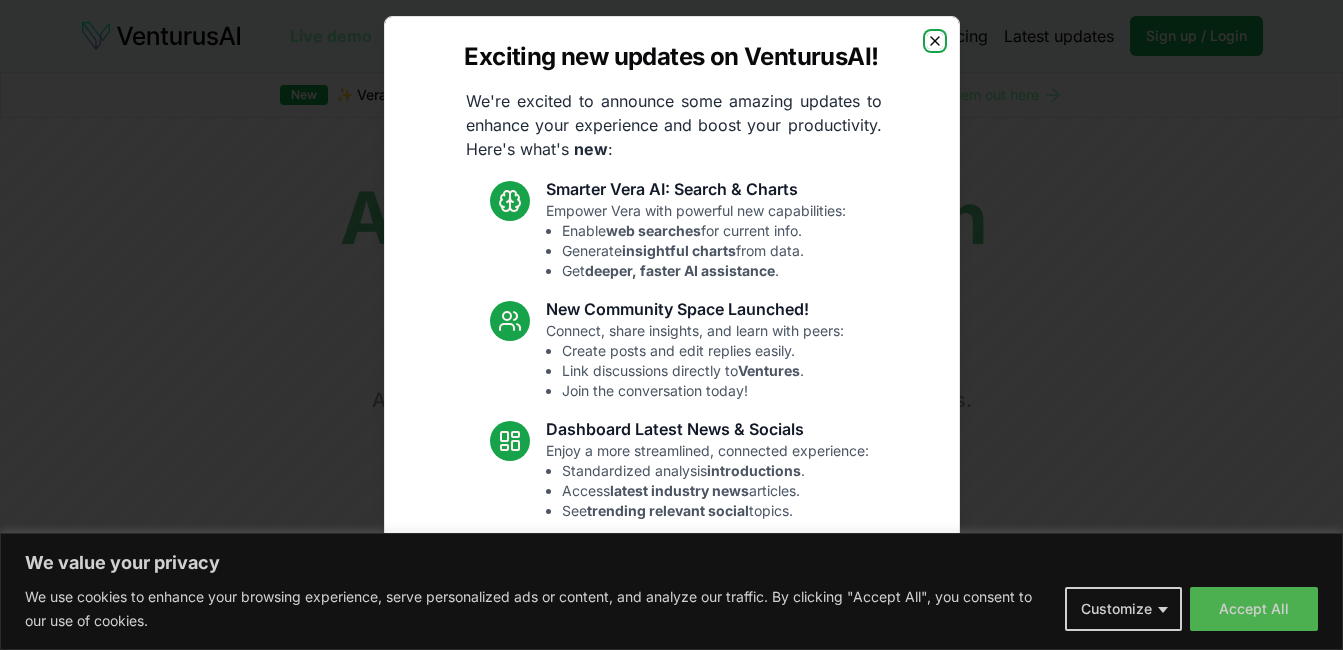 click 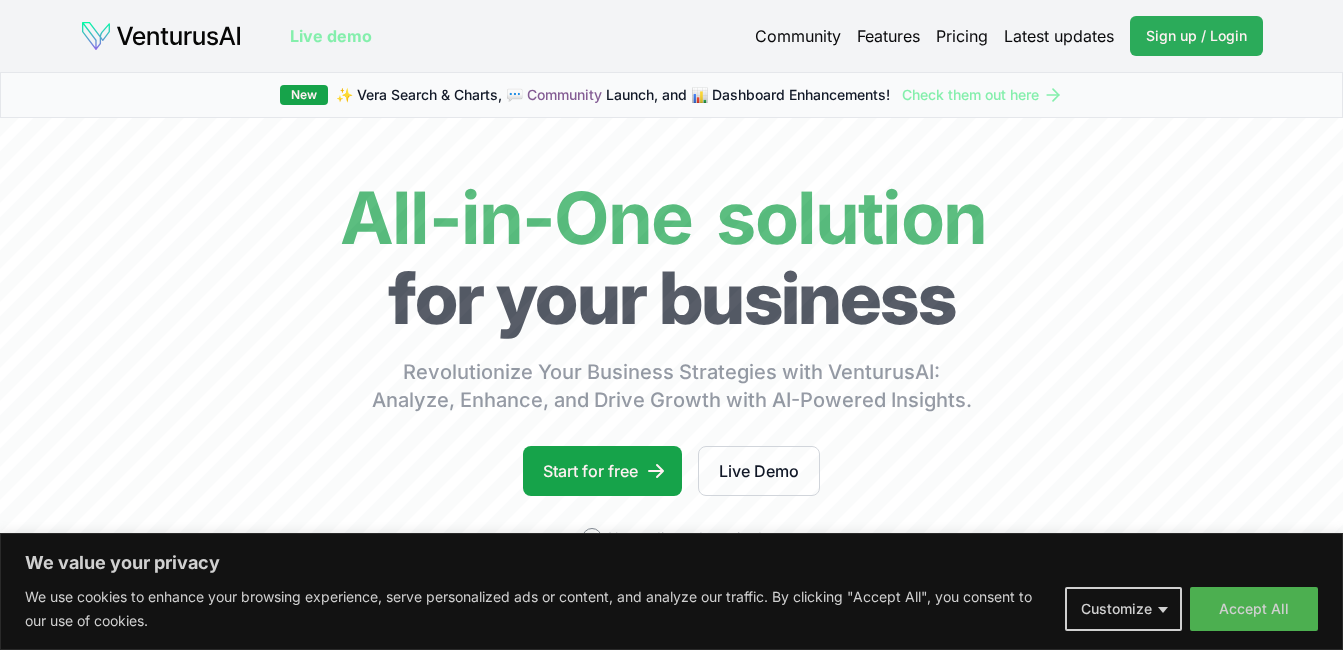 click on "Sign up / Login" at bounding box center (1196, 36) 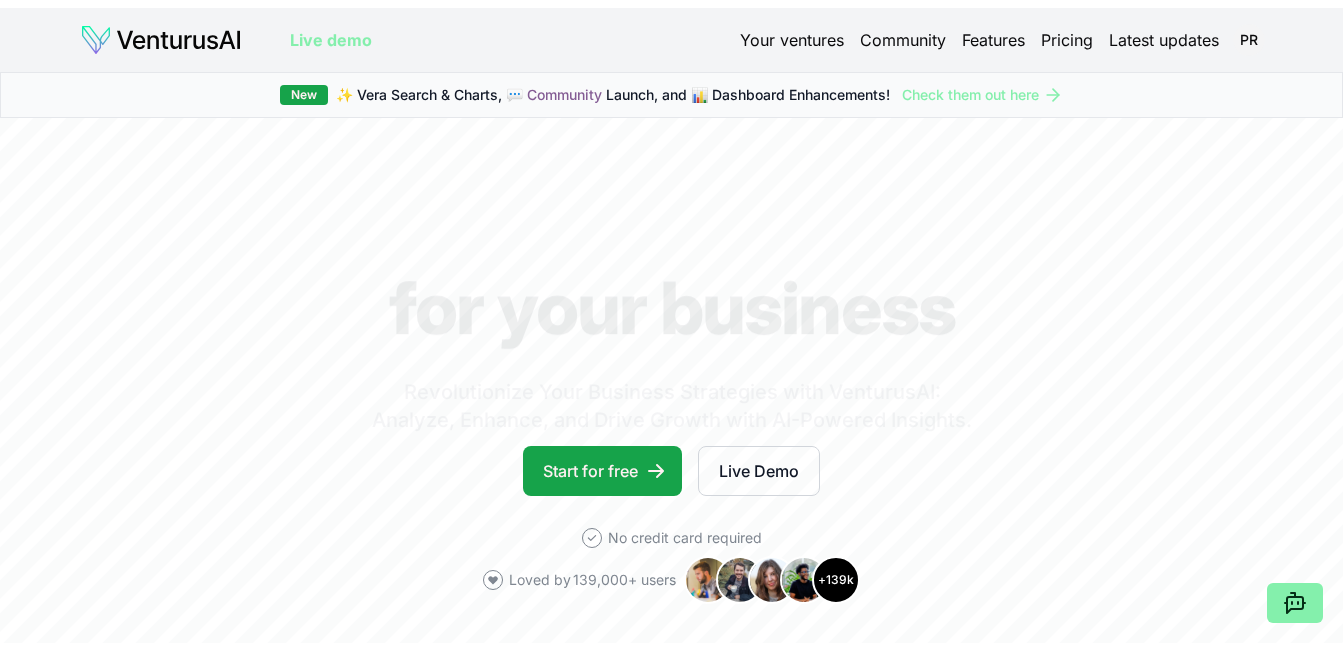 scroll, scrollTop: 0, scrollLeft: 0, axis: both 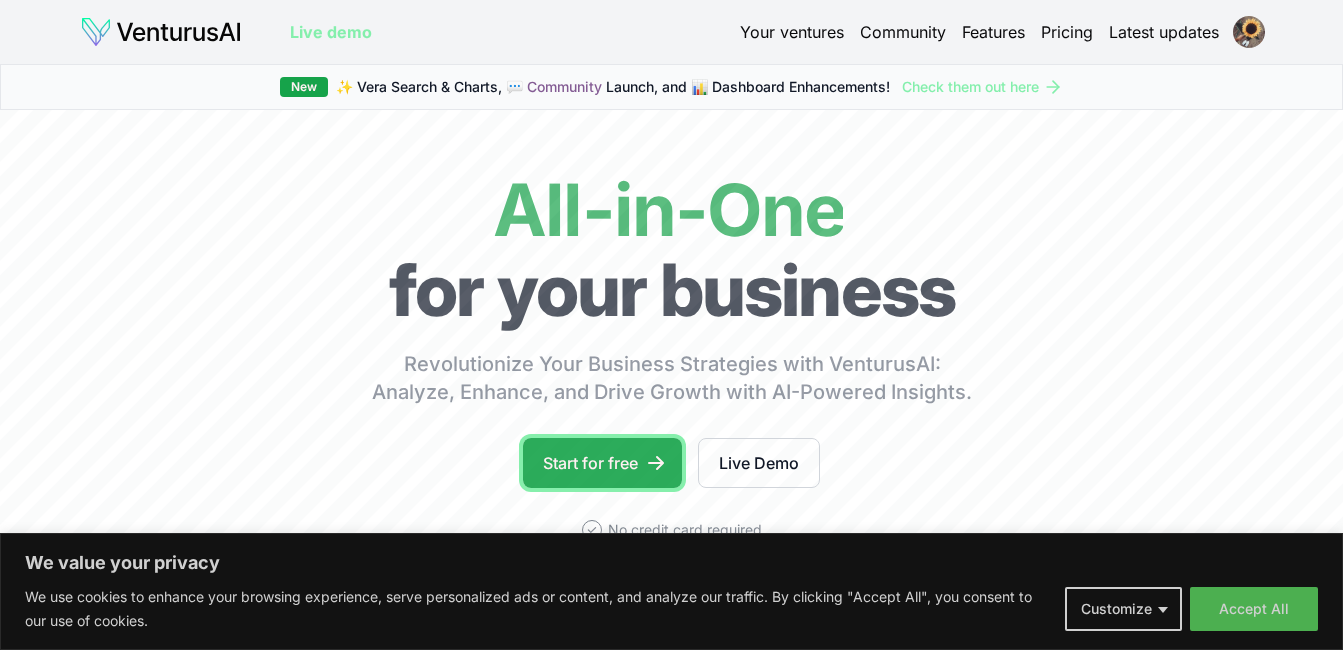 click on "Start for free" at bounding box center [602, 463] 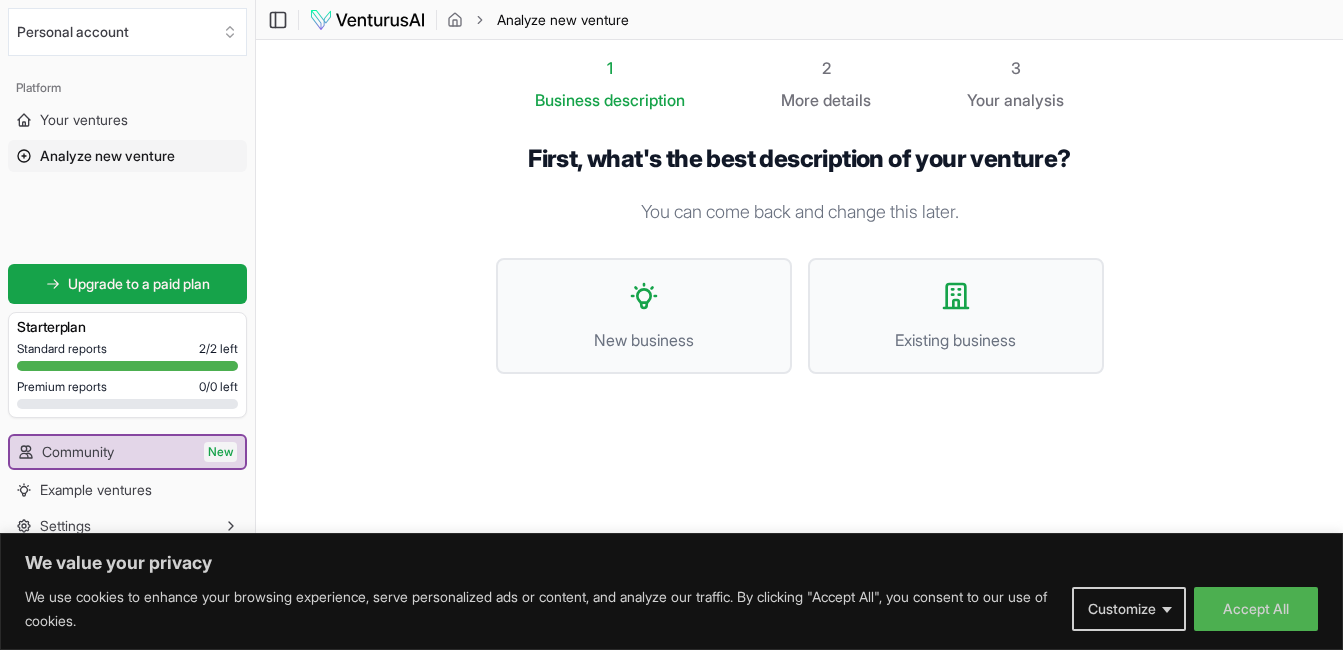 drag, startPoint x: 1336, startPoint y: 275, endPoint x: 1348, endPoint y: 266, distance: 15 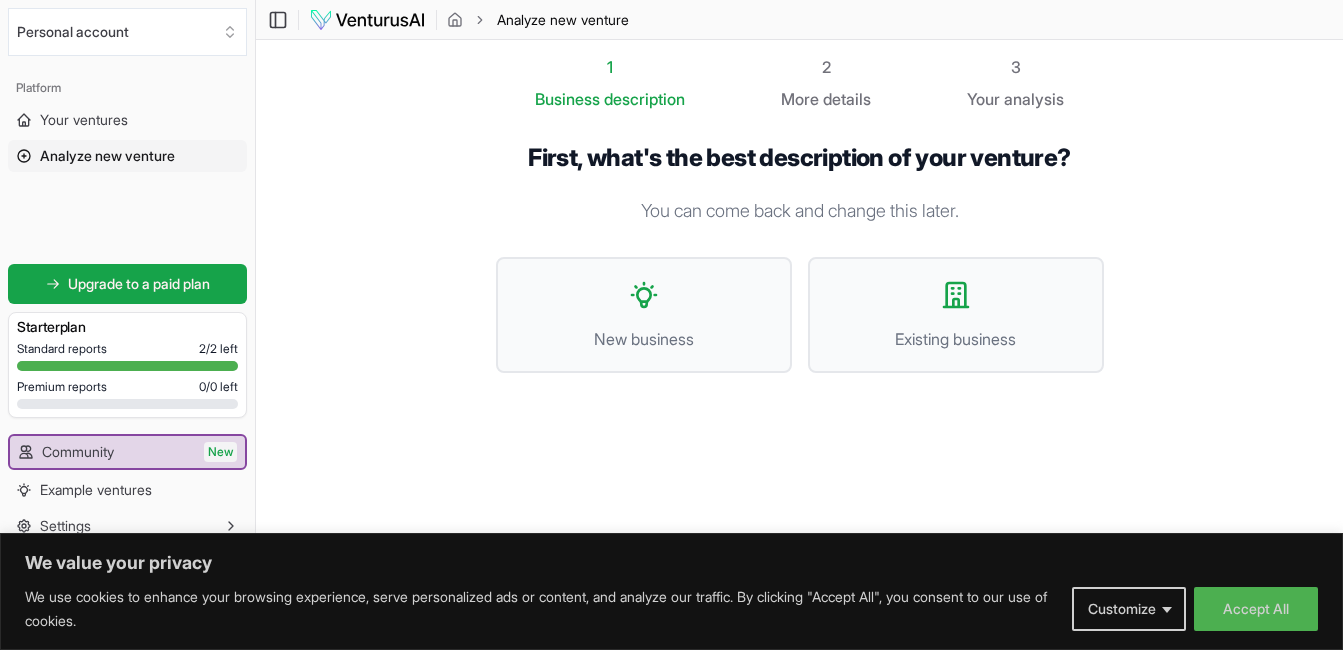 scroll, scrollTop: 0, scrollLeft: 0, axis: both 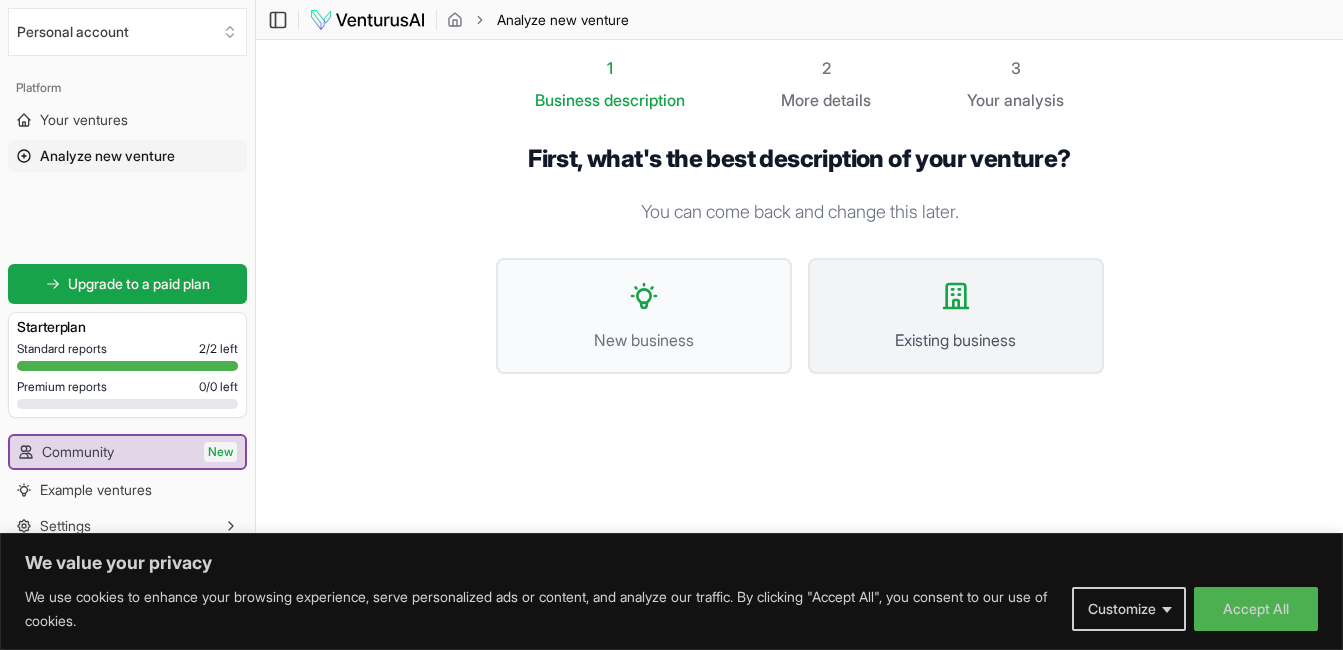 click on "Existing business" at bounding box center [956, 316] 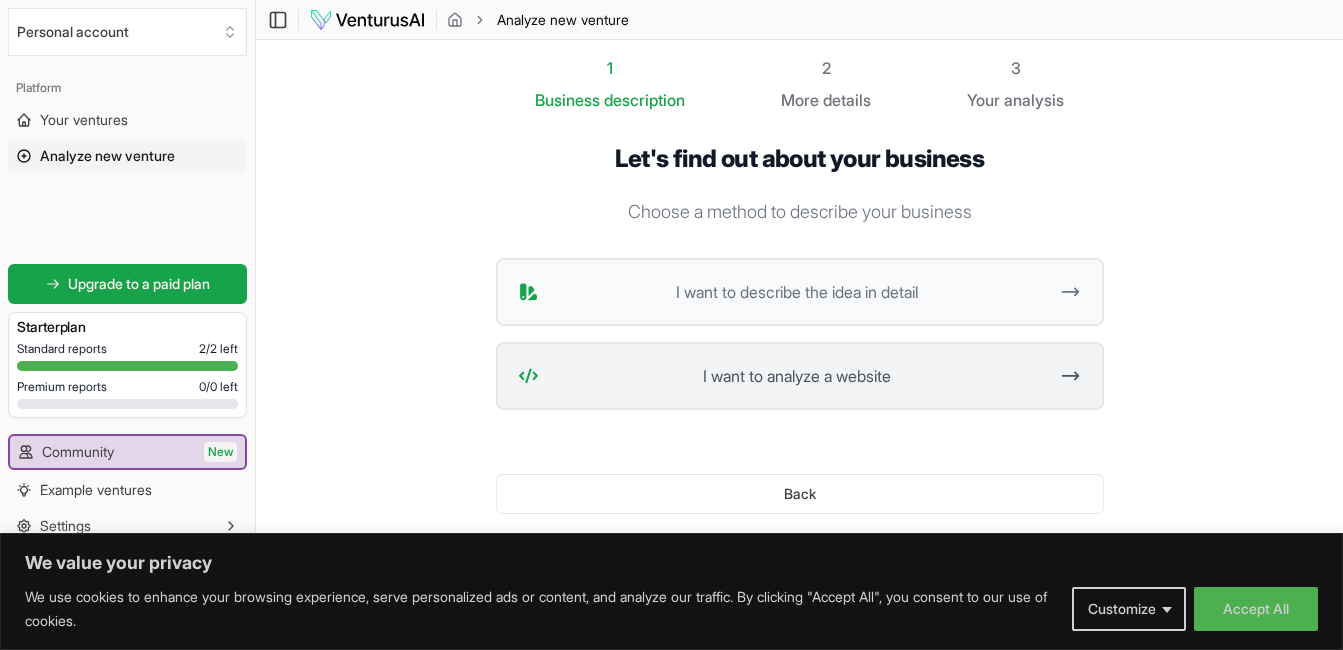 click 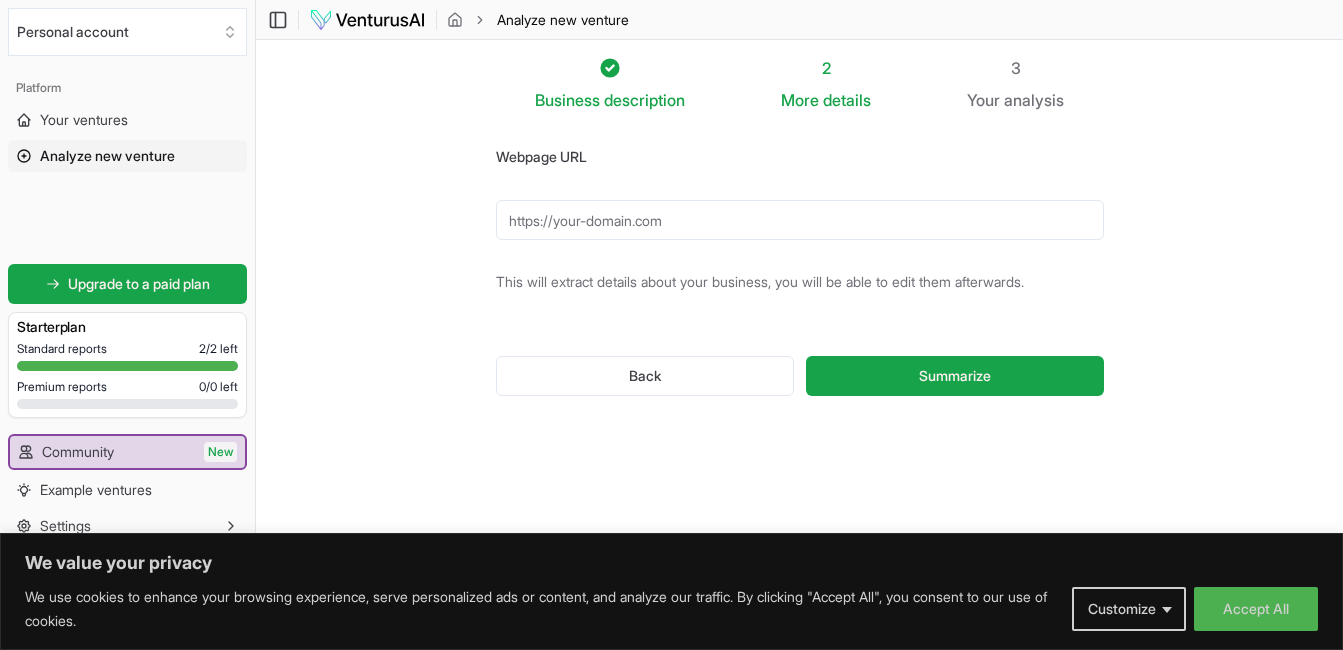click on "Webpage URL" at bounding box center [541, 156] 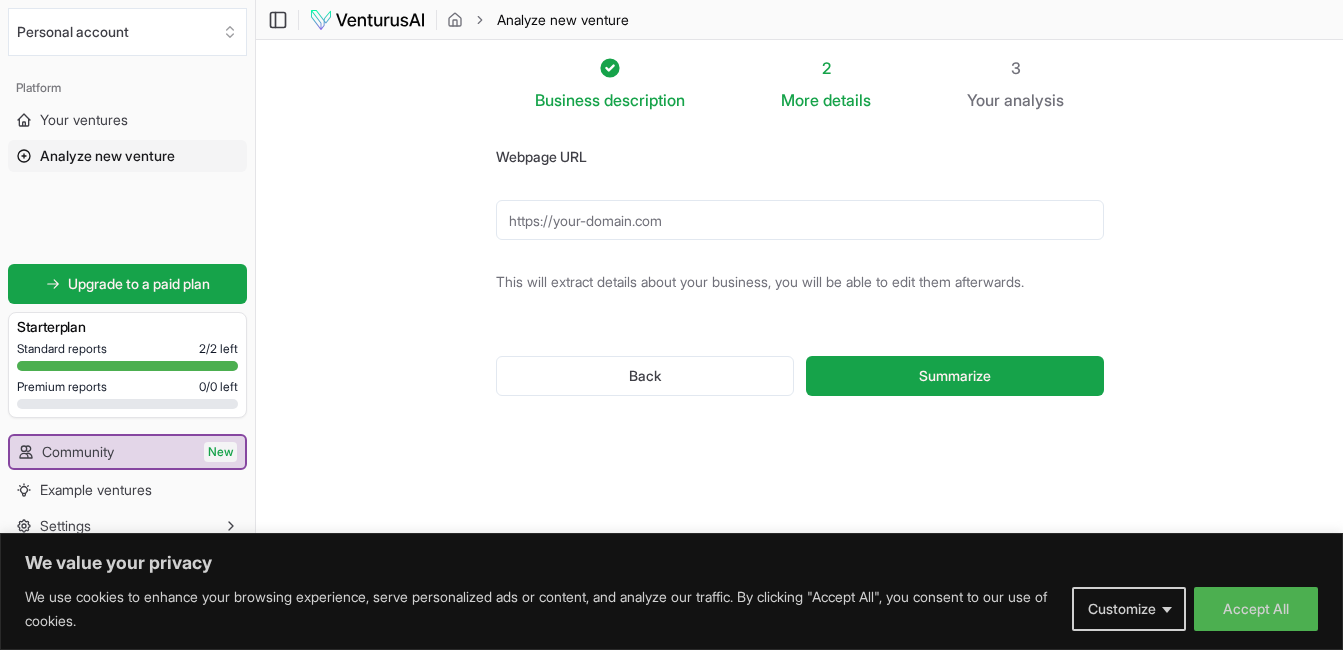 click on "Webpage URL" at bounding box center (800, 220) 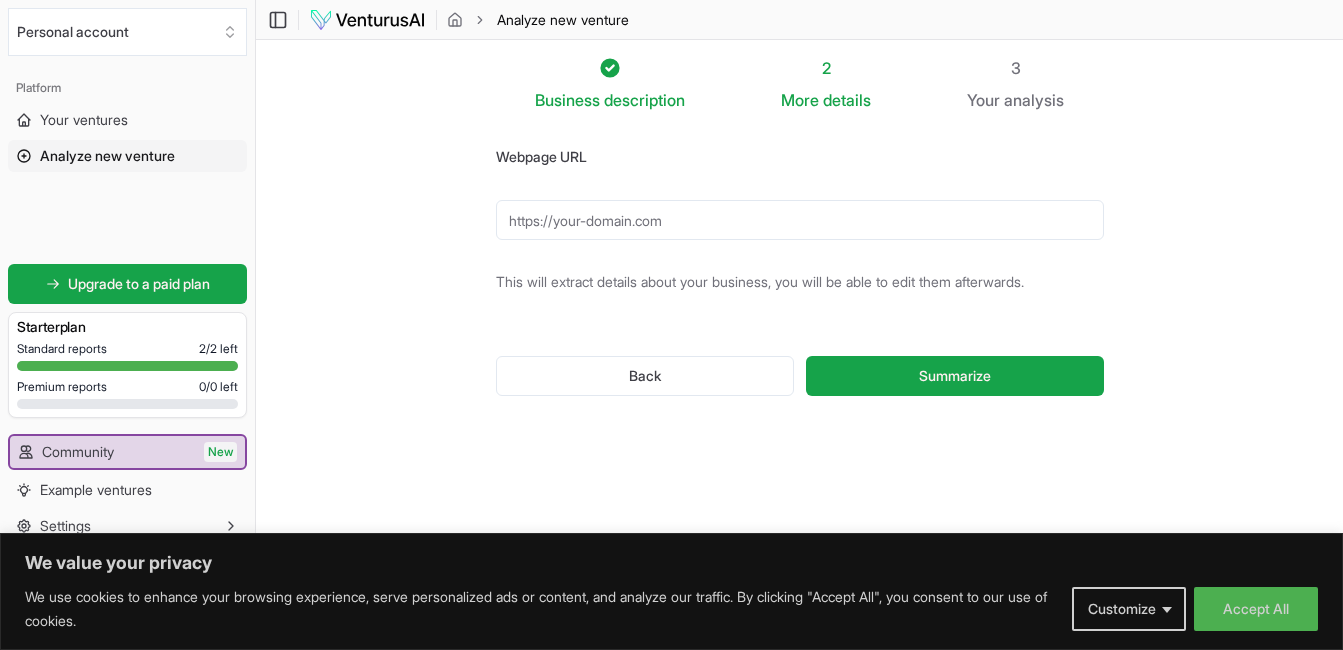 paste on "https://www.example.com/?srsltid=AfmBOoosV7y1pNR1xq0M77v18ZPBCeJYJyri_MLo9SMbbVfPYorvnfKK" 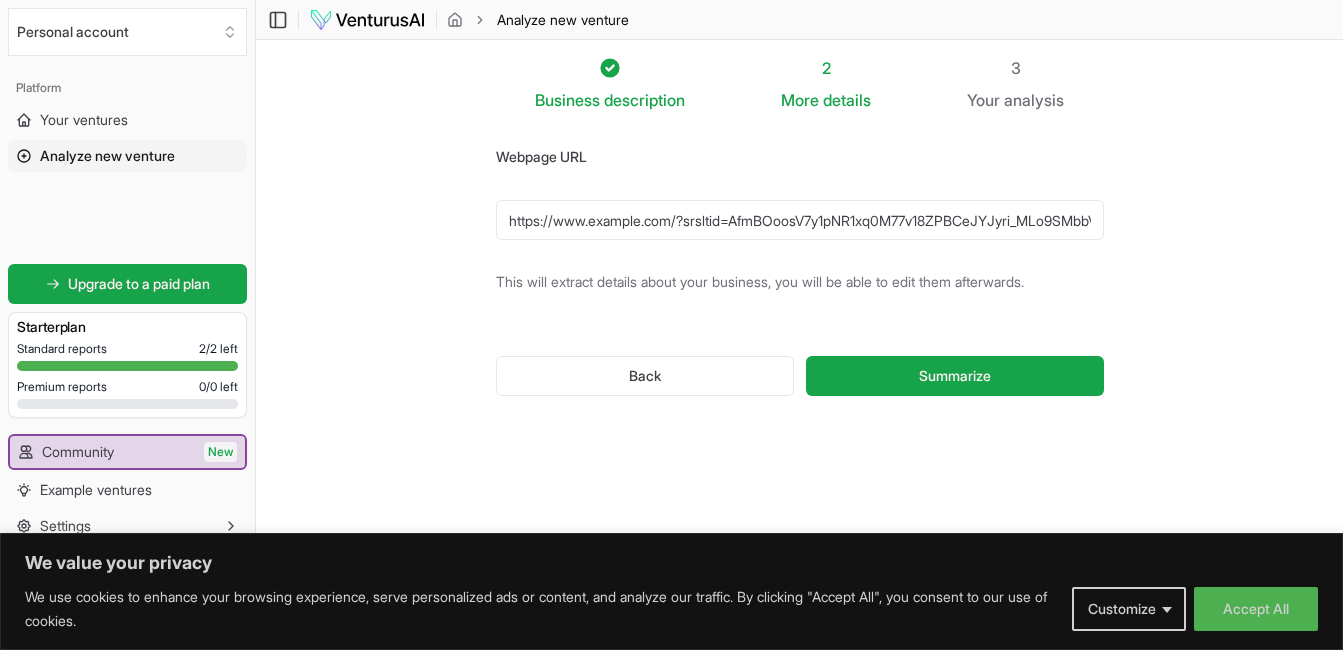 scroll, scrollTop: 0, scrollLeft: 118, axis: horizontal 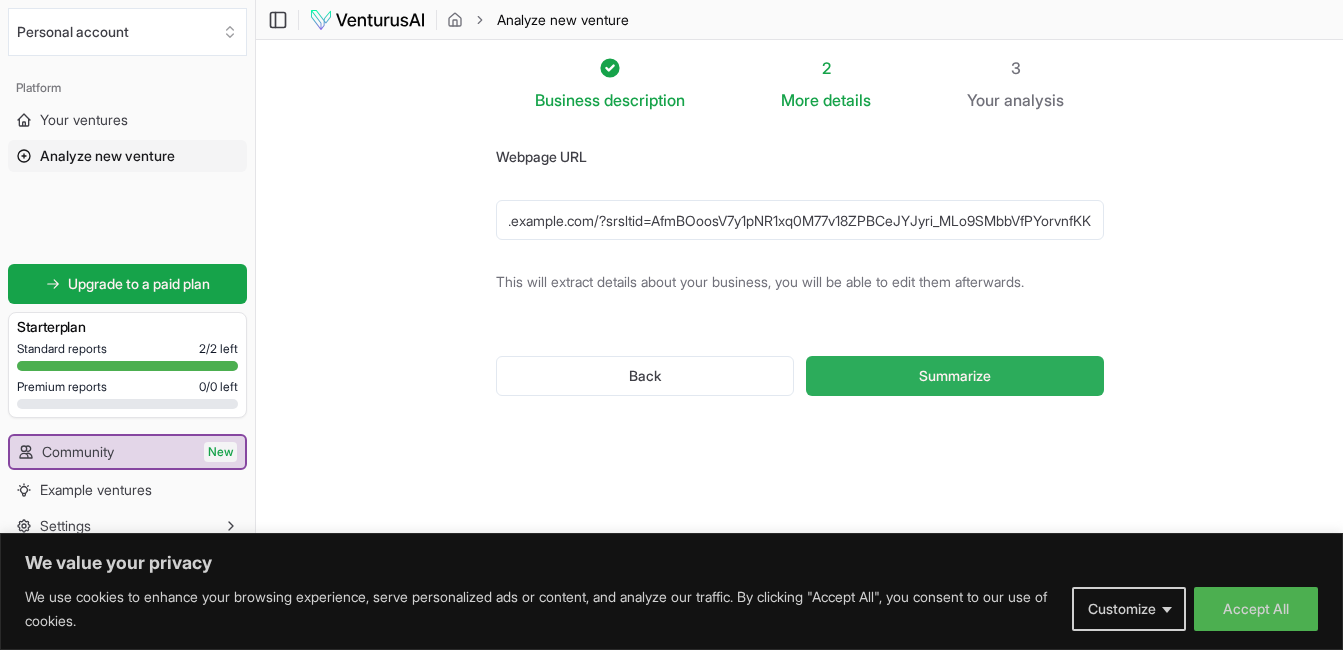 type on "https://www.example.com/?srsltid=AfmBOoosV7y1pNR1xq0M77v18ZPBCeJYJyri_MLo9SMbbVfPYorvnfKK" 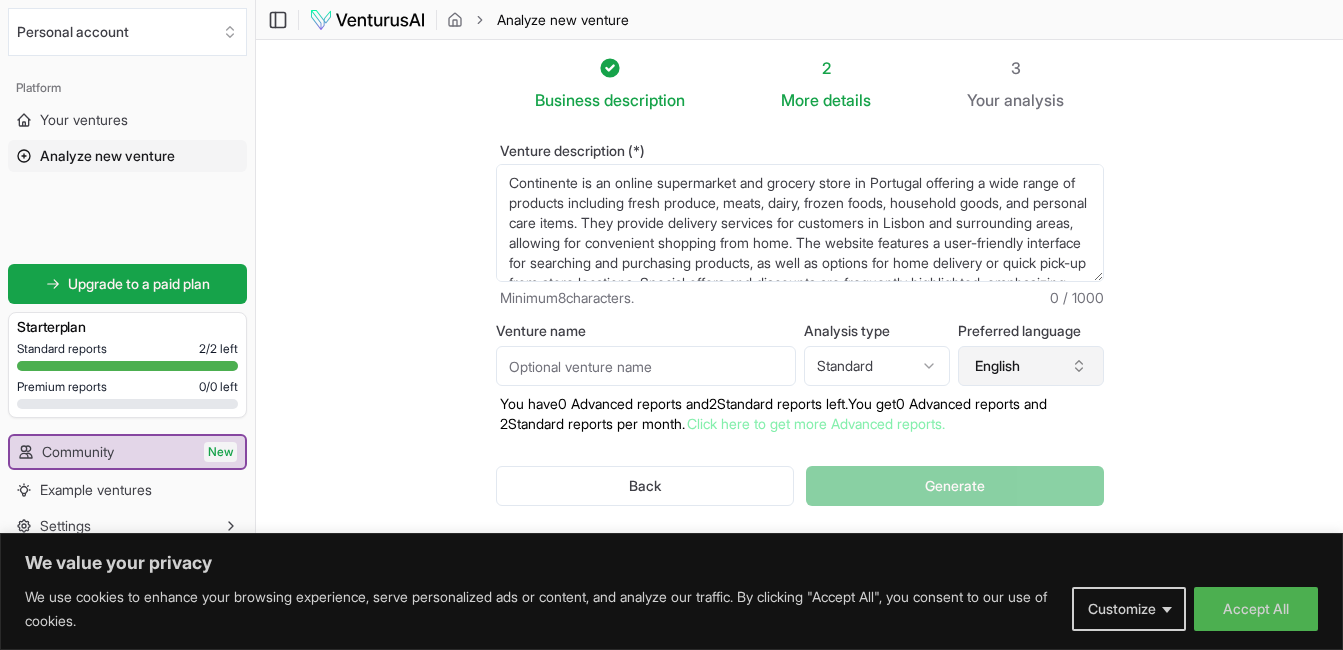 click 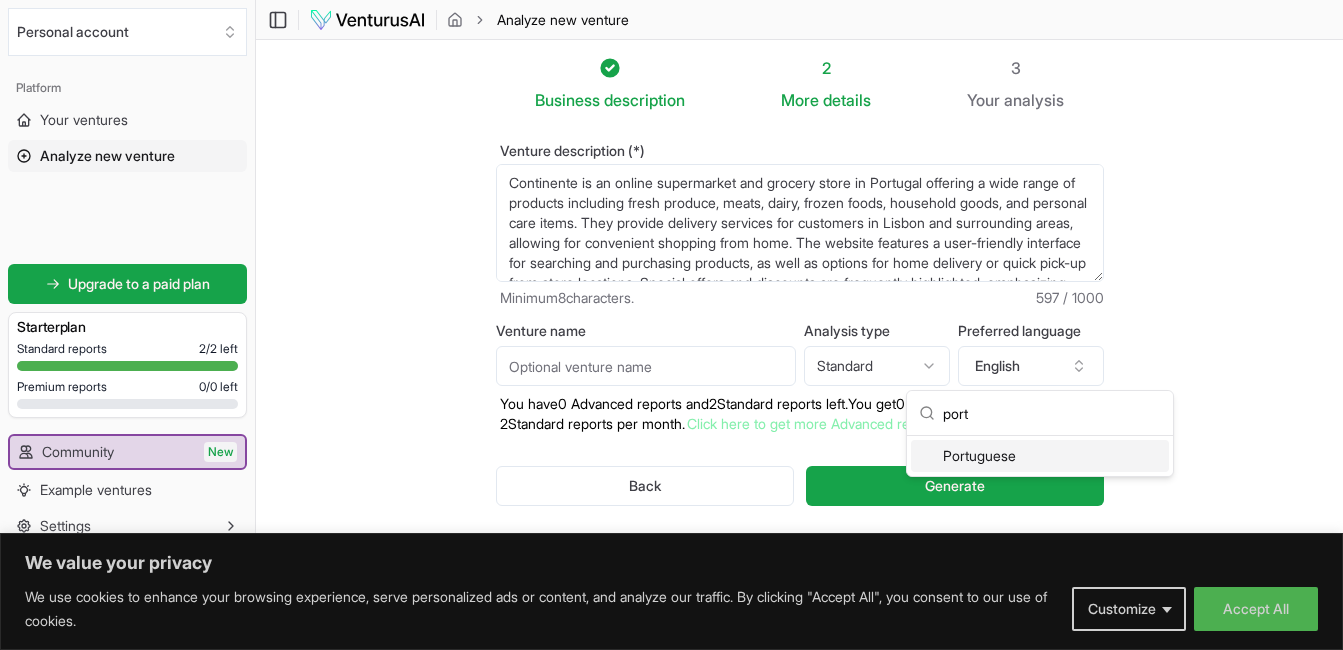 type on "portu" 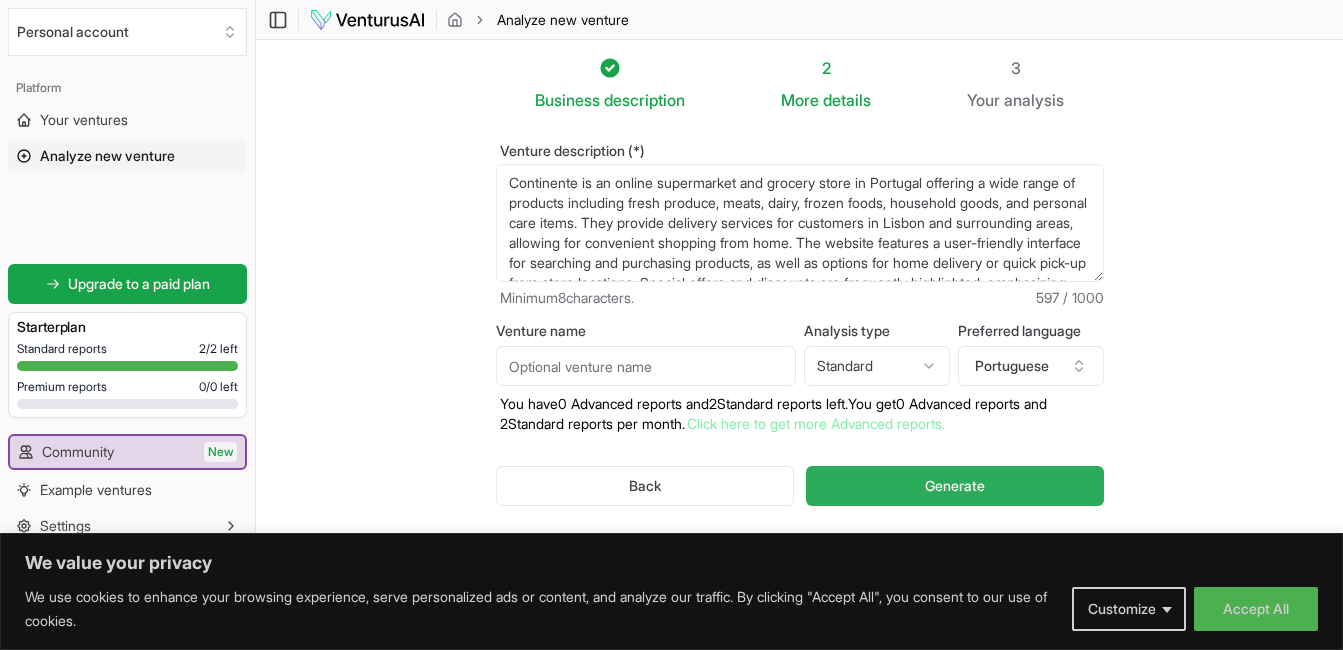click on "Generate" at bounding box center (954, 486) 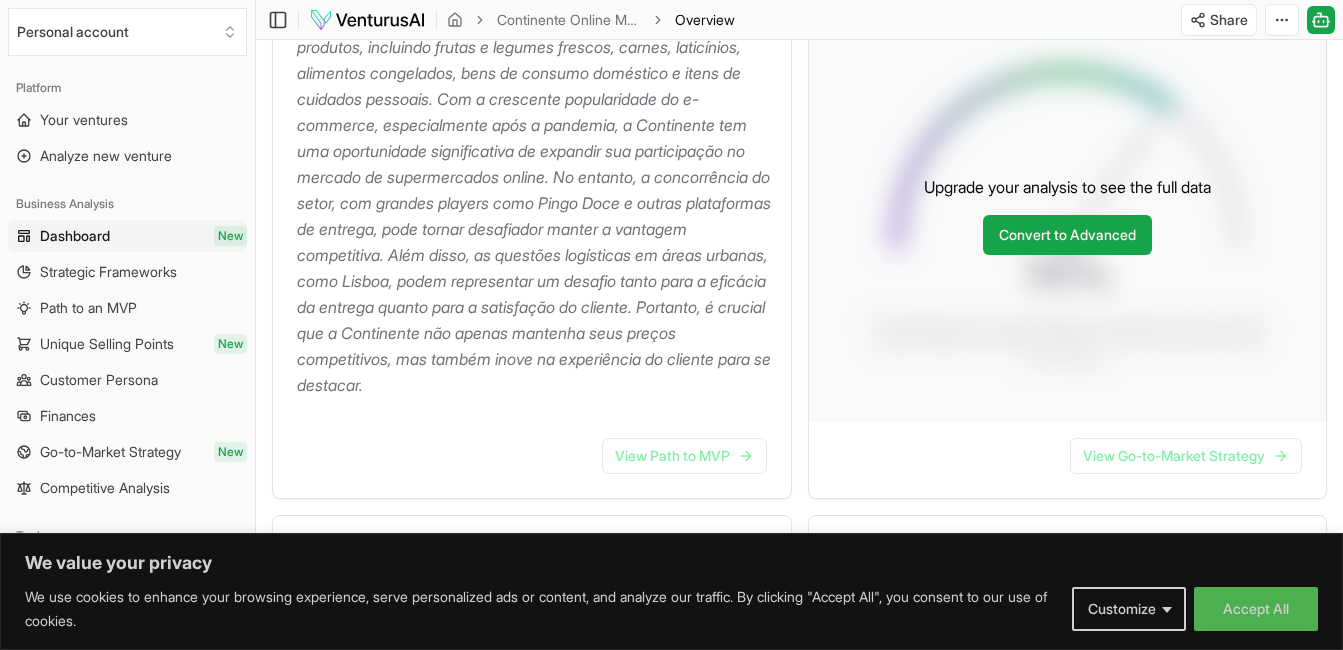 scroll, scrollTop: 430, scrollLeft: 0, axis: vertical 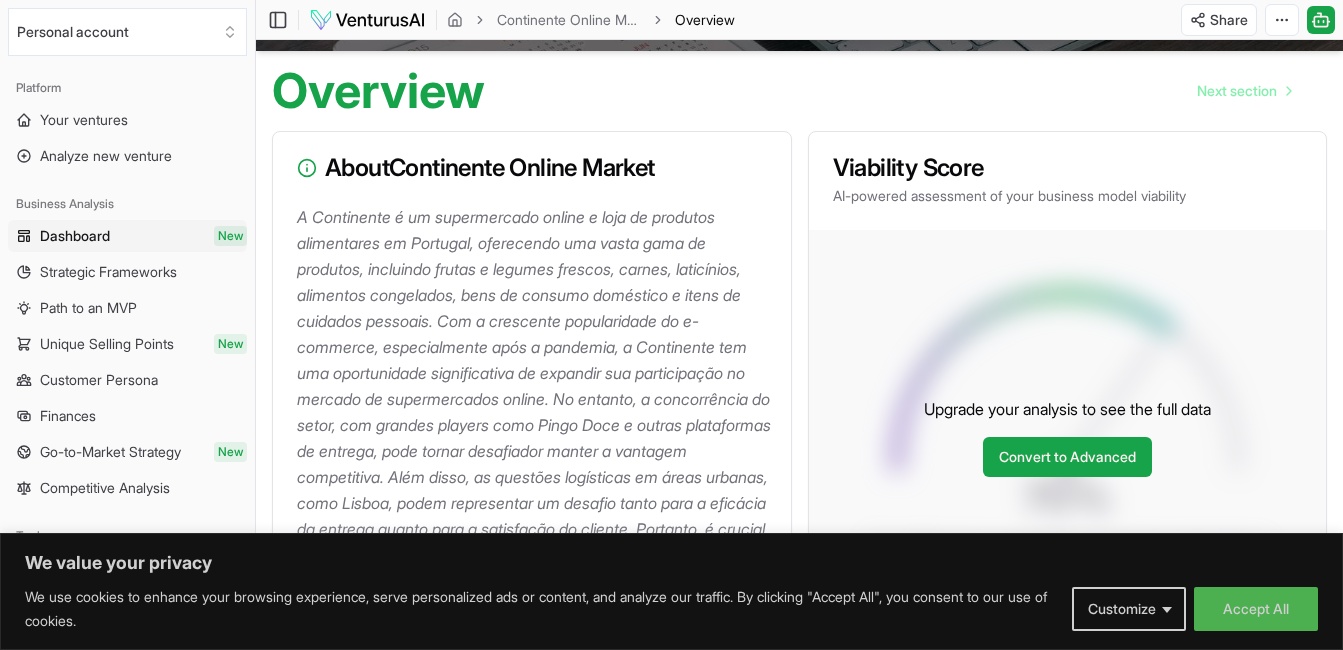 click at bounding box center (367, 20) 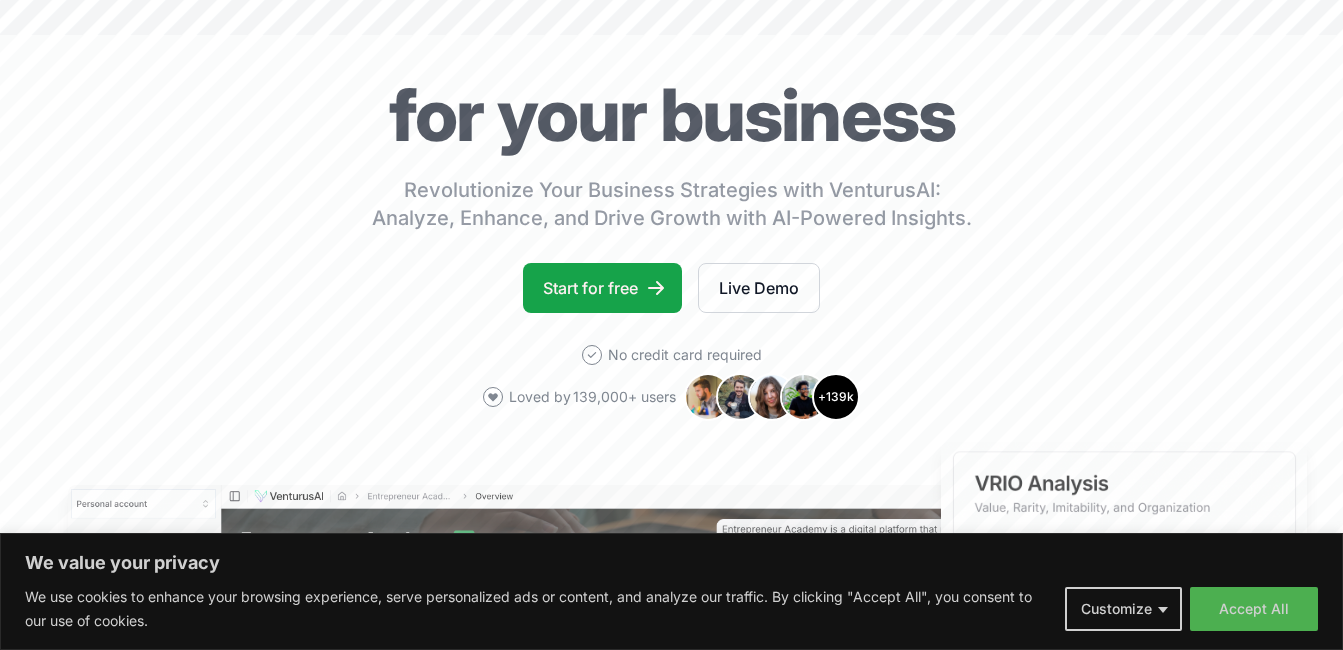scroll, scrollTop: 0, scrollLeft: 0, axis: both 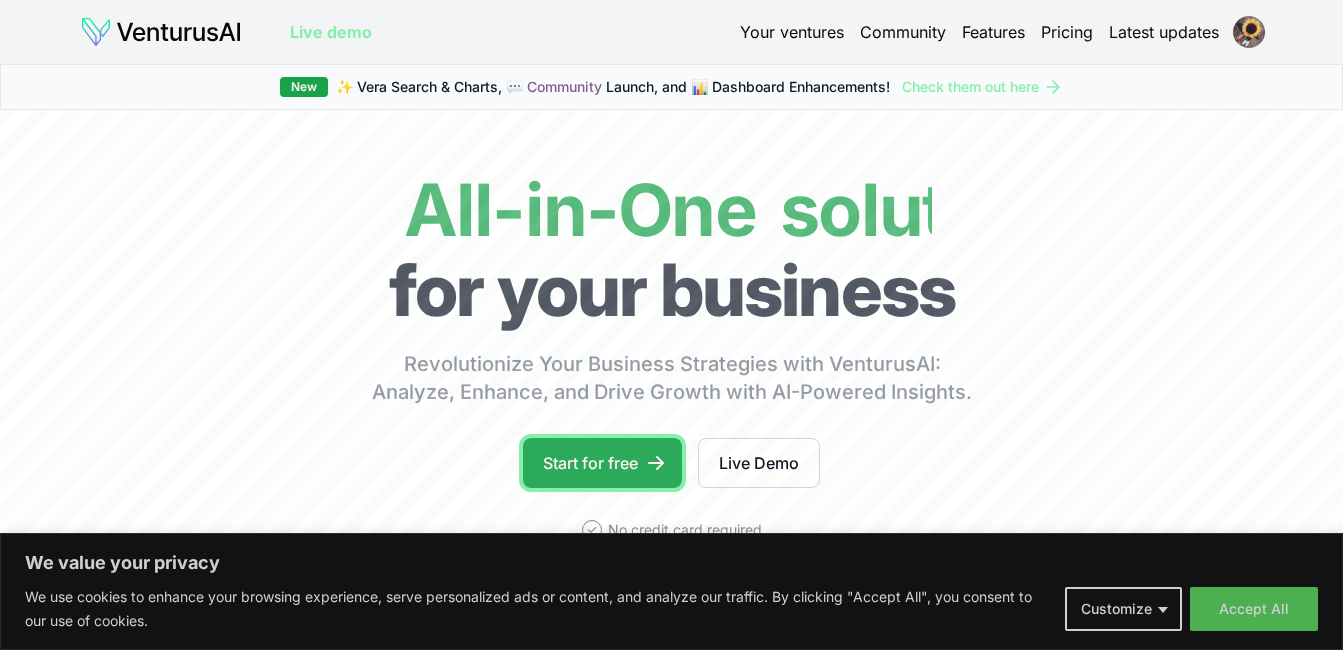 click on "Start for free" at bounding box center [602, 463] 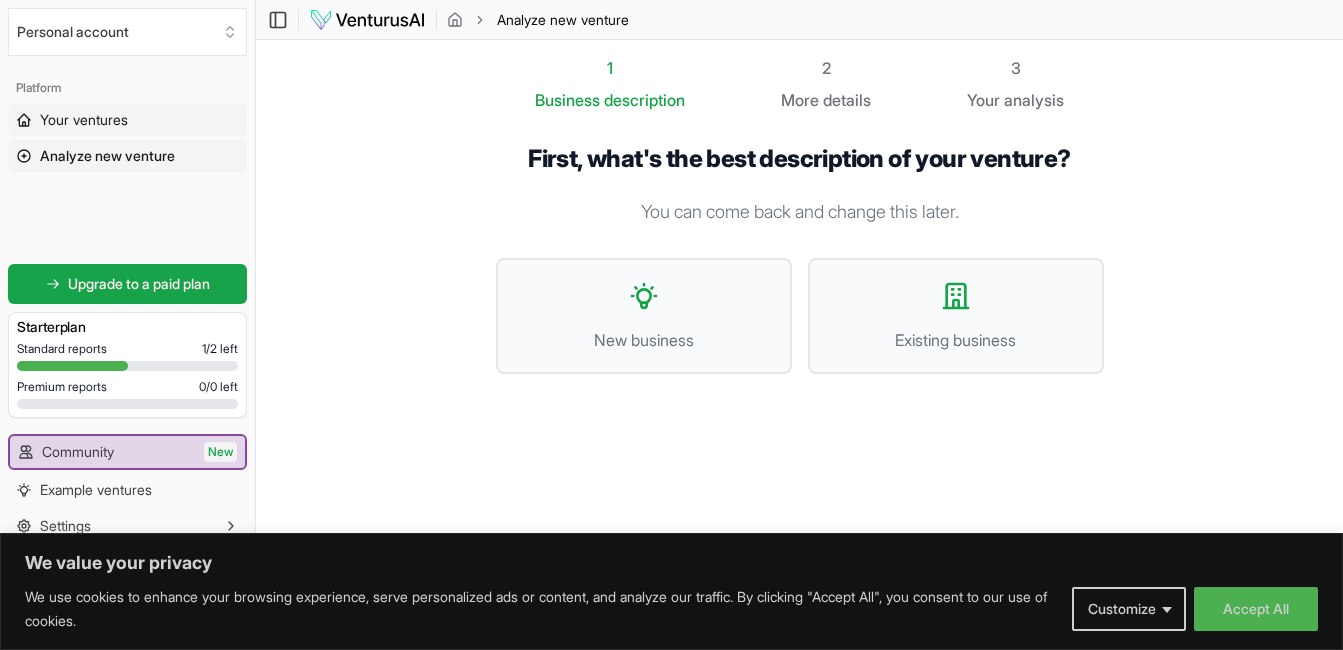 click on "Your ventures" at bounding box center [84, 120] 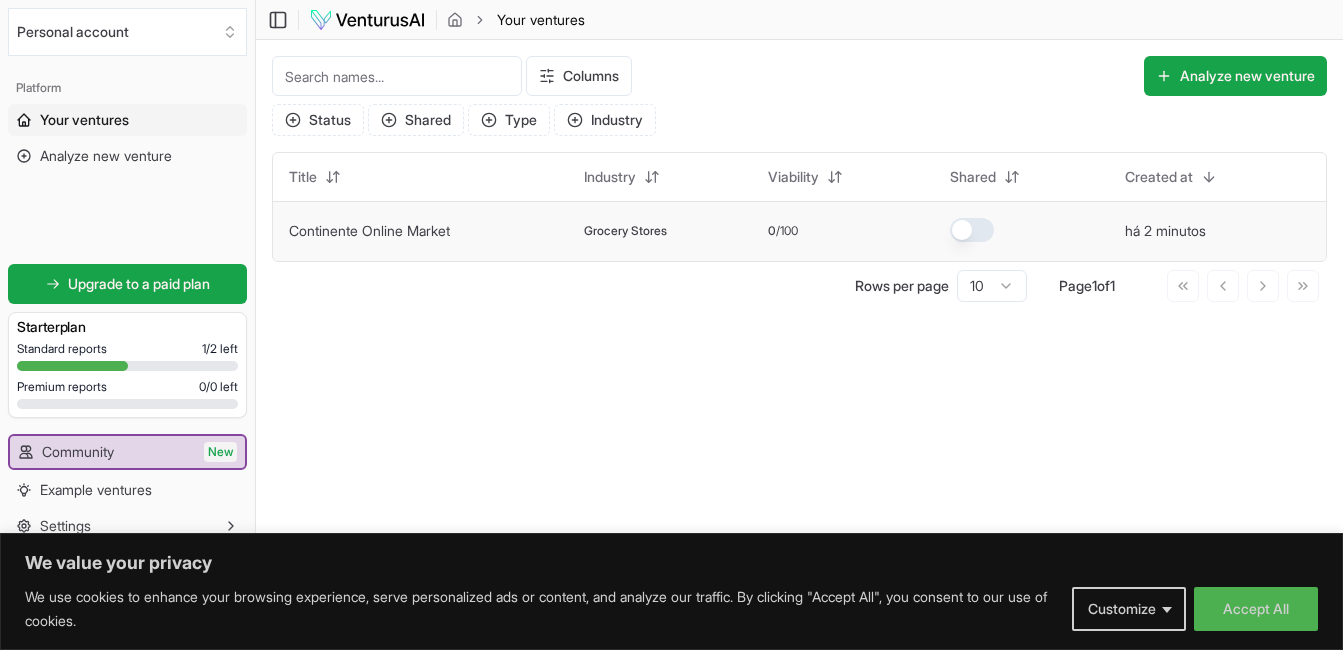 click on "Continente Online Market" at bounding box center (420, 231) 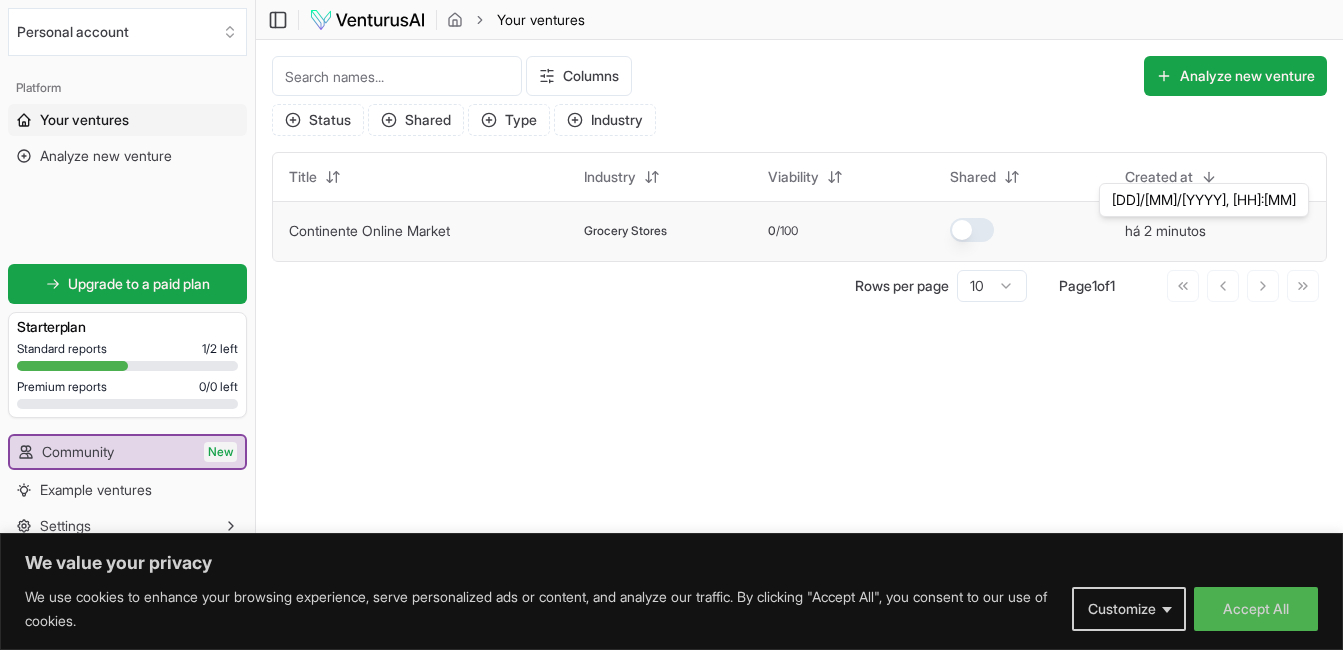 click on "há 2 minutos" at bounding box center (1165, 231) 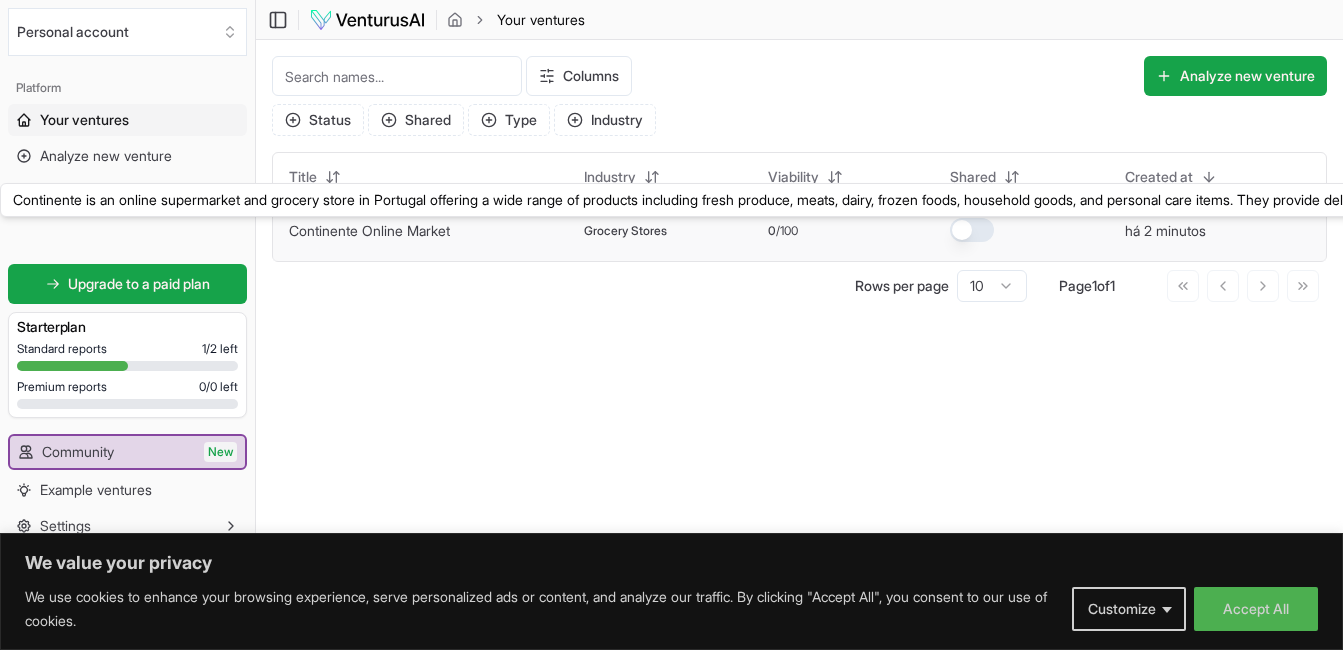 click on "Continente Online Market" at bounding box center [369, 230] 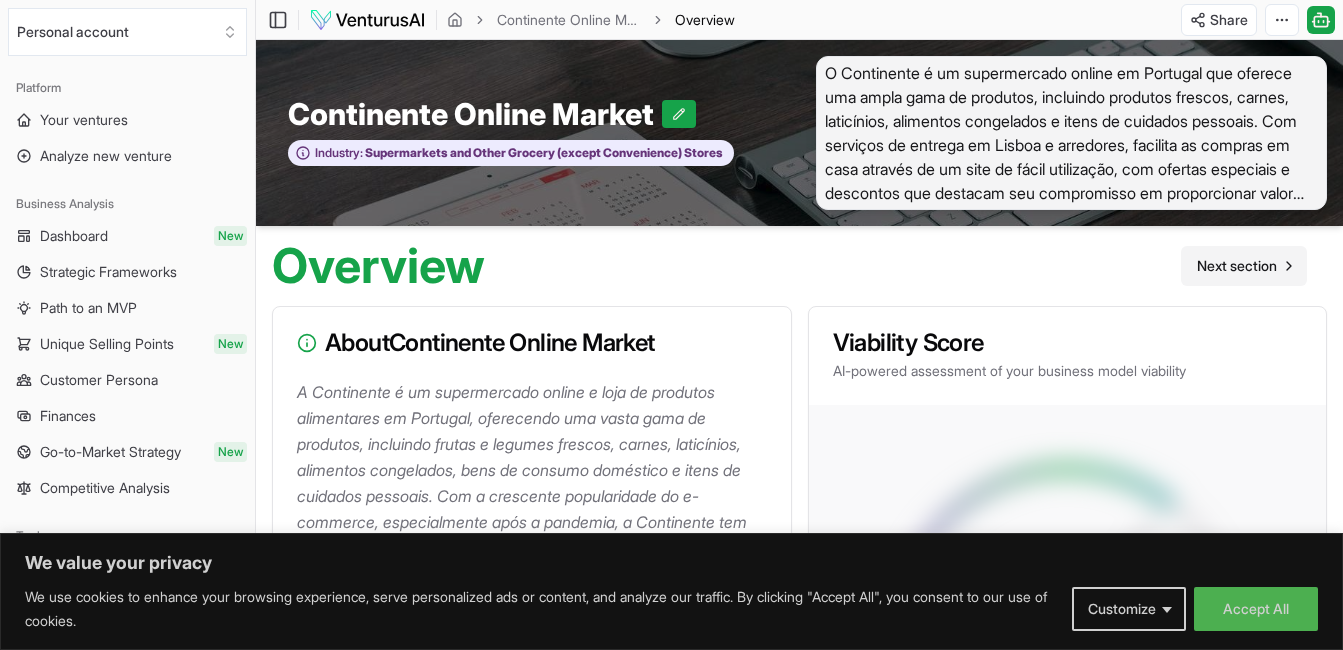 click on "Next section" at bounding box center (1237, 266) 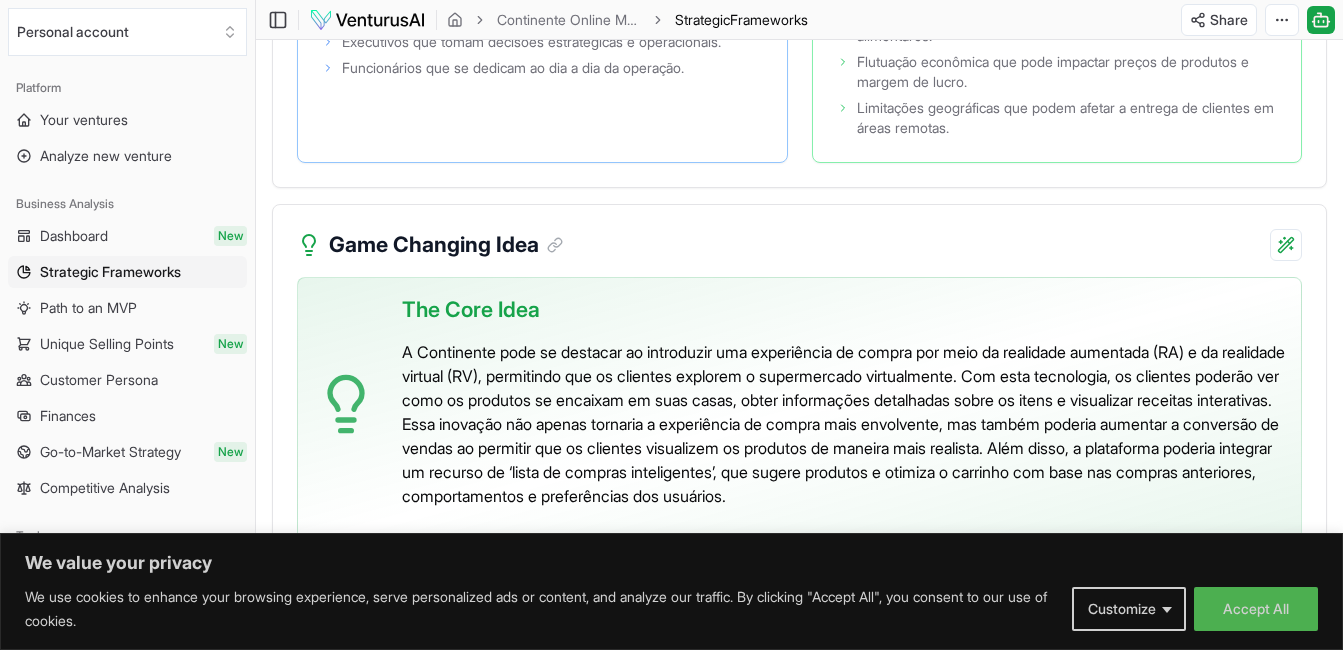 scroll, scrollTop: 4547, scrollLeft: 0, axis: vertical 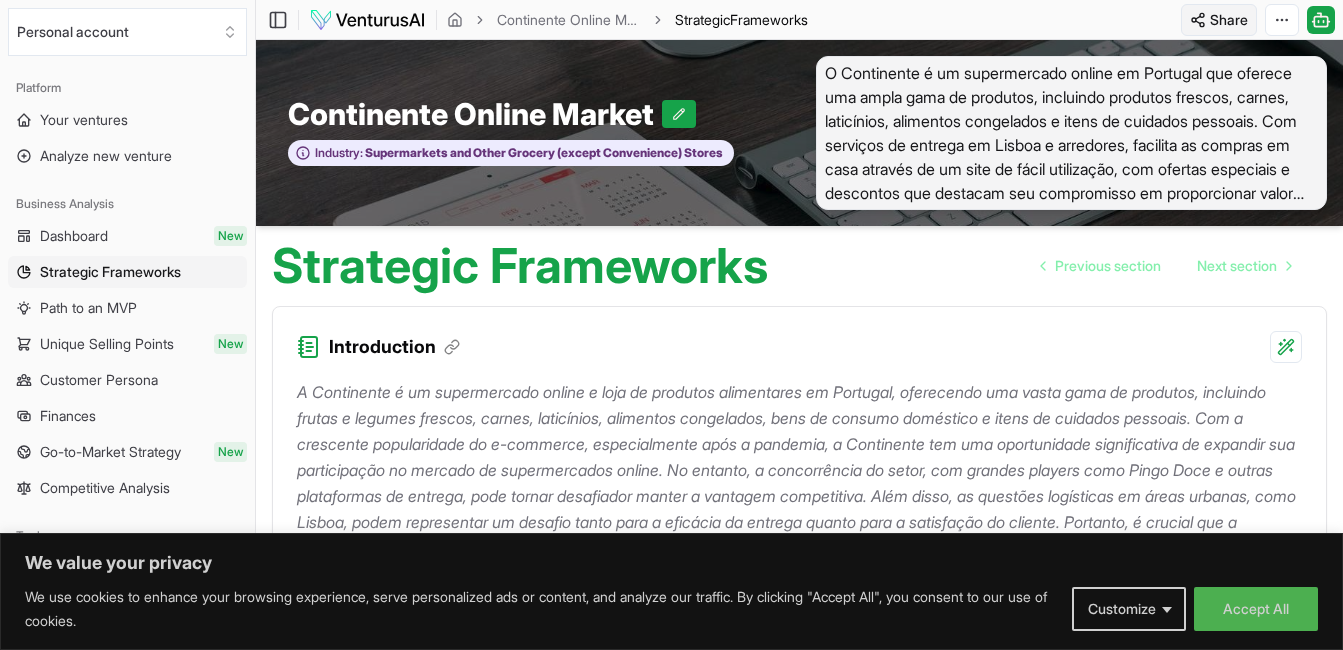 click on "We value your privacy We use cookies to enhance your browsing experience, serve personalized ads or content, and analyze our traffic. By clicking "Accept All", you consent to our use of cookies. Customize Accept All Customize Consent Preferences We use cookies to help you navigate efficiently and perform certain functions. You will find detailed information about all cookies under each consent category below. The cookies that are categorized as "Necessary" are stored on your browser as they are essential for enabling the basic functionalities of the site. ... Show more Necessary Always Active Necessary cookies are required to enable the basic features of this site, such as providing secure log-in or adjusting your consent preferences. These cookies do not store any personally identifiable data. Cookie cookieyes-consent Duration 1 year Description Cookie __cf_bm Duration 1 hour Description This cookie, set by Cloudflare, is used to support Cloudflare Bot Management. Cookie _cfuvid Duration session lidc" at bounding box center (671, 325) 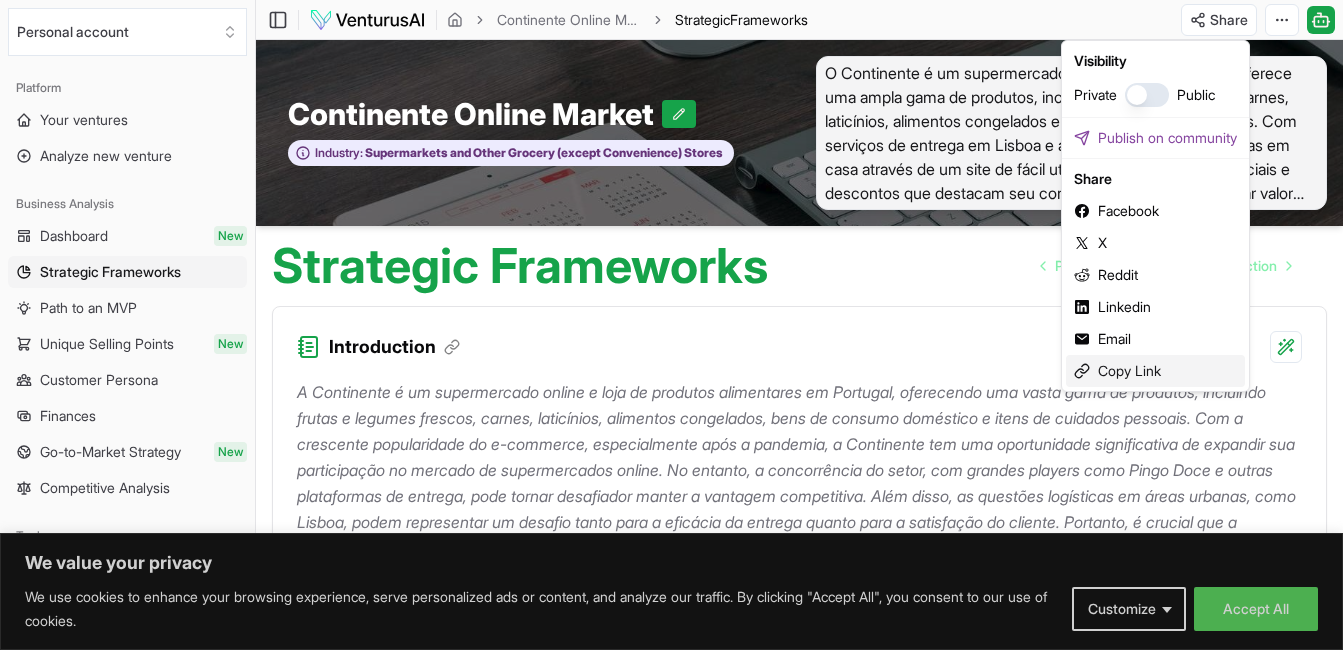 click on "Copy Link" at bounding box center (1155, 371) 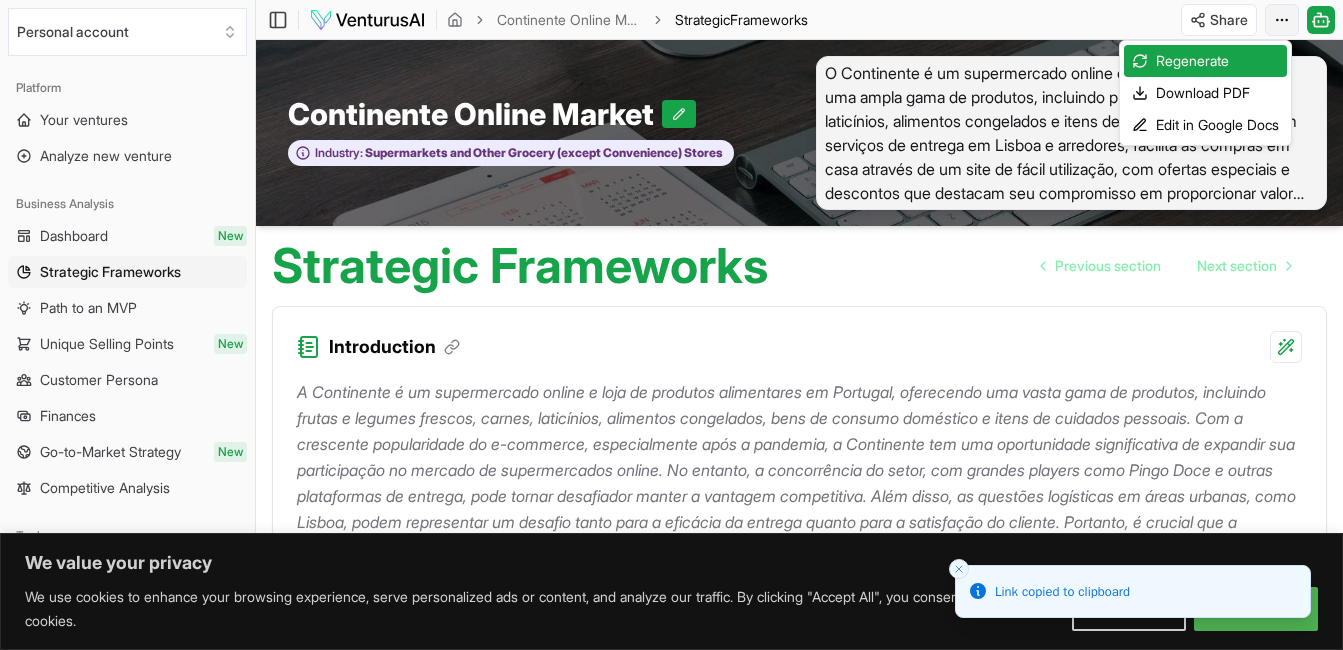 click on "We value your privacy We use cookies to enhance your browsing experience, serve personalized ads or content, and analyze our traffic. By clicking "Accept All", you consent to our use of cookies. Customize Accept All Customize Consent Preferences We use cookies to help you navigate efficiently and perform certain functions. You will find detailed information about all cookies under each consent category below. The cookies that are categorized as "Necessary" are stored on your browser as they are essential for enabling the basic functionalities of the site. ... Show more Necessary Always Active Necessary cookies are required to enable the basic features of this site, such as providing secure log-in or adjusting your consent preferences. These cookies do not store any personally identifiable data. Cookie cookieyes-consent Duration 1 year Description Cookie __cf_bm Duration 1 hour Description This cookie, set by Cloudflare, is used to support Cloudflare Bot Management. Cookie _cfuvid Duration session lidc" at bounding box center (671, 325) 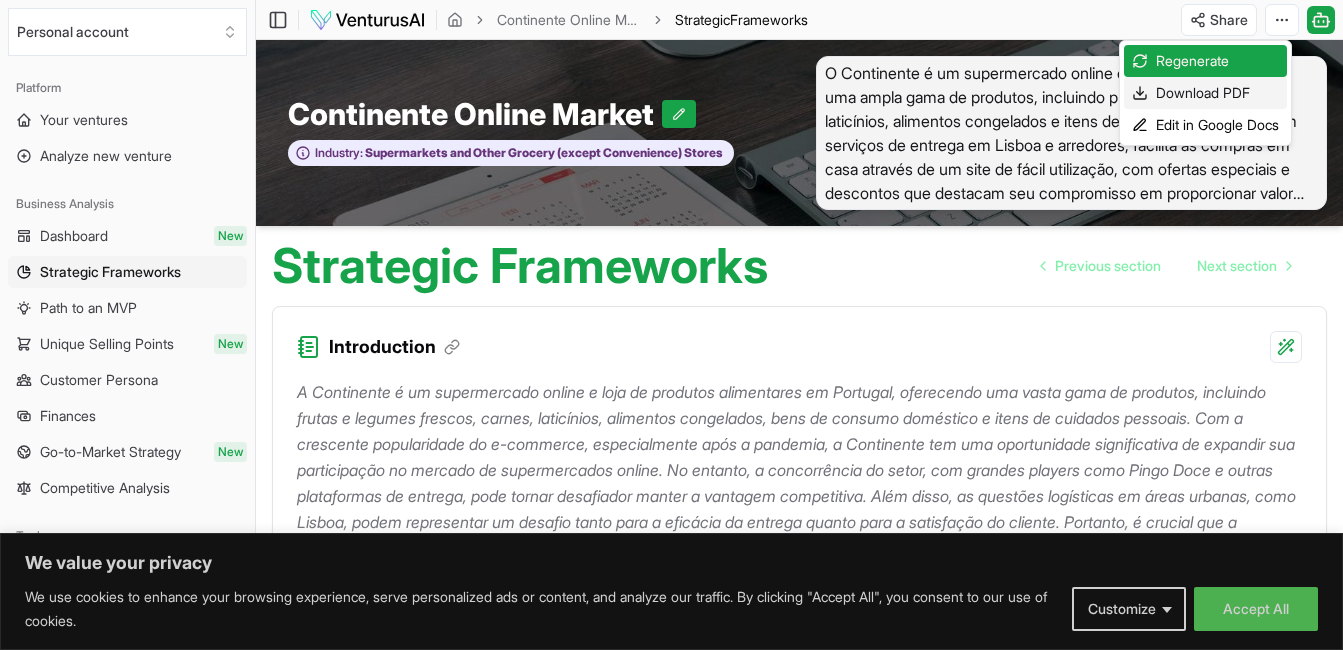 click on "Download PDF" at bounding box center (1205, 93) 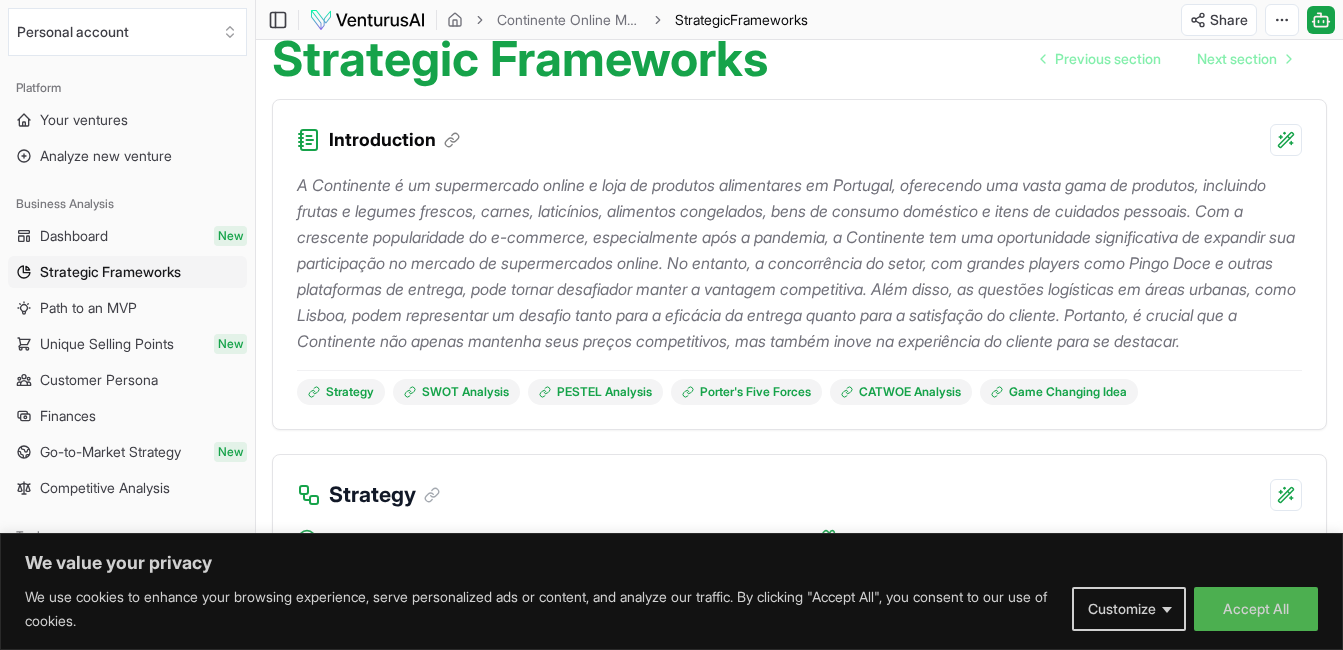 scroll, scrollTop: 198, scrollLeft: 0, axis: vertical 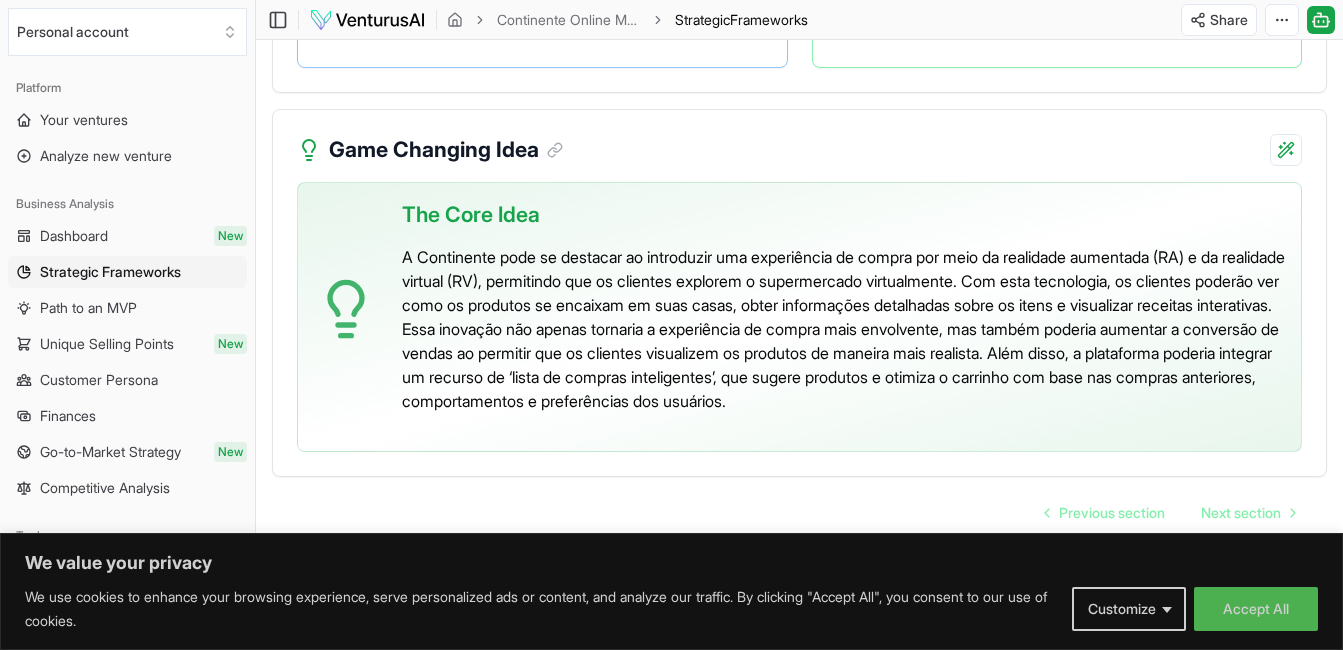 type 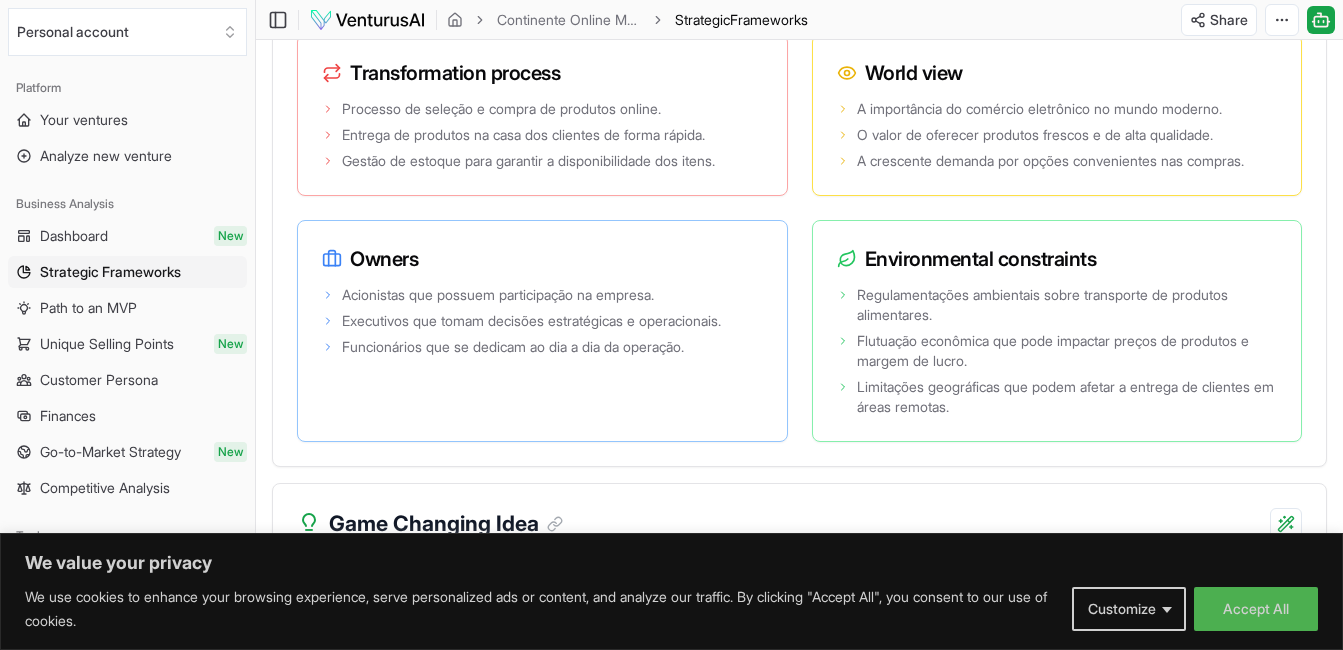 scroll, scrollTop: 4027, scrollLeft: 0, axis: vertical 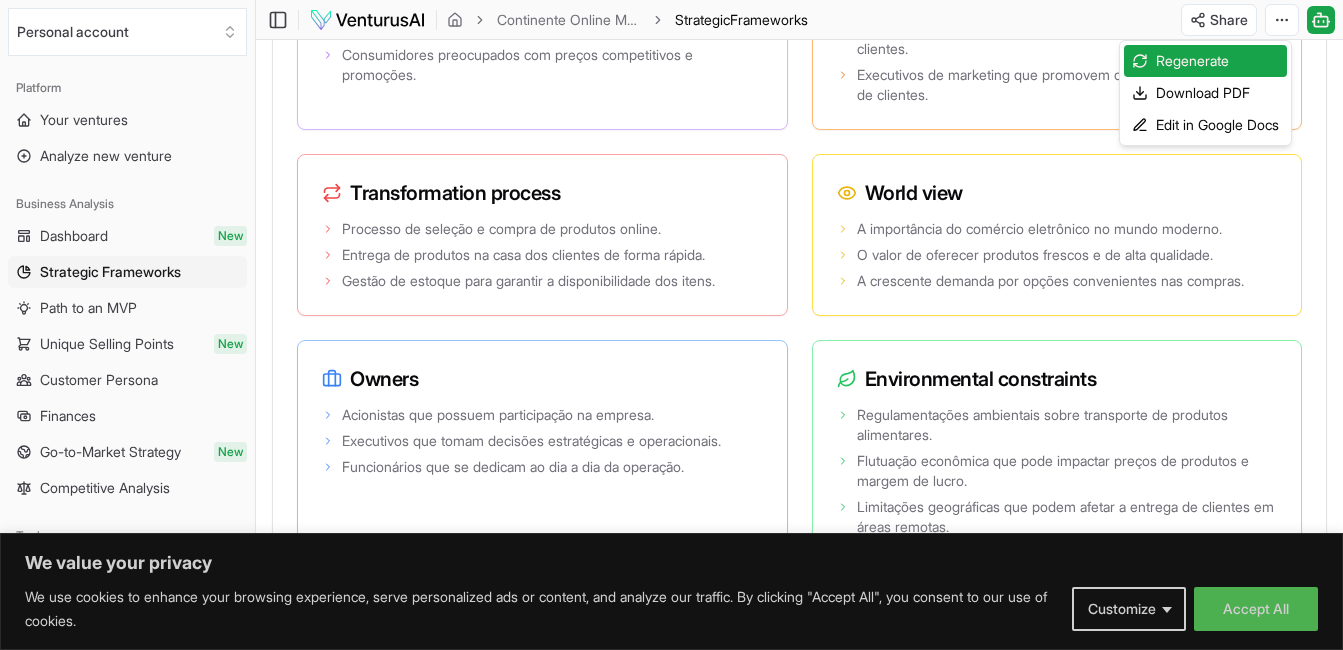 click on "We value your privacy We use cookies to enhance your browsing experience, serve personalized ads or content, and analyze our traffic. By clicking "Accept All", you consent to our use of cookies. Customize Accept All Customize Consent Preferences We use cookies to help you navigate efficiently and perform certain functions. You will find detailed information about all cookies under each consent category below. The cookies that are categorized as "Necessary" are stored on your browser as they are essential for enabling the basic functionalities of the site. ... Show more Necessary Always Active Necessary cookies are required to enable the basic features of this site, such as providing secure log-in or adjusting your consent preferences. These cookies do not store any personally identifiable data. Cookie cookieyes-consent Duration 1 year Description Cookie __cf_bm Duration 1 hour Description This cookie, set by Cloudflare, is used to support Cloudflare Bot Management. Cookie _cfuvid Duration session lidc" at bounding box center [671, -3702] 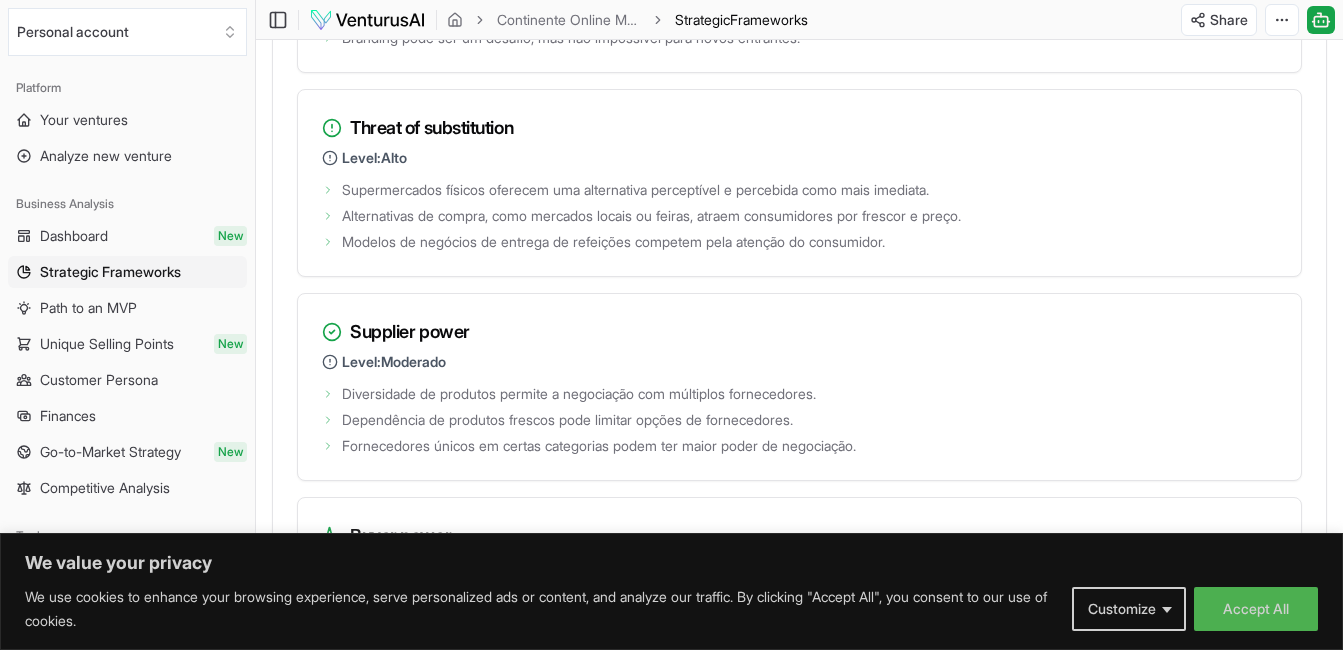 scroll, scrollTop: 2707, scrollLeft: 0, axis: vertical 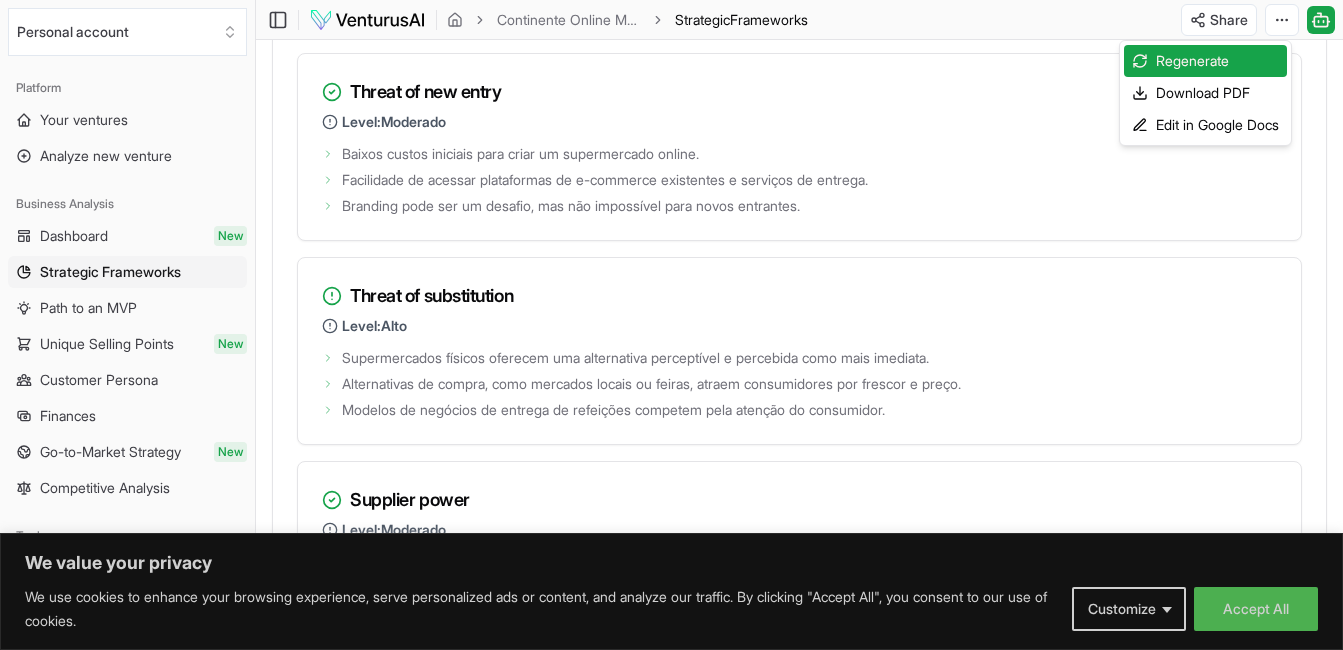 click on "We value your privacy We use cookies to enhance your browsing experience, serve personalized ads or content, and analyze our traffic. By clicking "Accept All", you consent to our use of cookies. Customize Accept All Customize Consent Preferences We use cookies to help you navigate efficiently and perform certain functions. You will find detailed information about all cookies under each consent category below. The cookies that are categorized as "Necessary" are stored on your browser as they are essential for enabling the basic functionalities of the site. ... Show more Necessary Always Active Necessary cookies are required to enable the basic features of this site, such as providing secure log-in or adjusting your consent preferences. These cookies do not store any personally identifiable data. Cookie cookieyes-consent Duration 1 year Description Cookie __cf_bm Duration 1 hour Description This cookie, set by Cloudflare, is used to support Cloudflare Bot Management. Cookie _cfuvid Duration session lidc" at bounding box center [671, -2382] 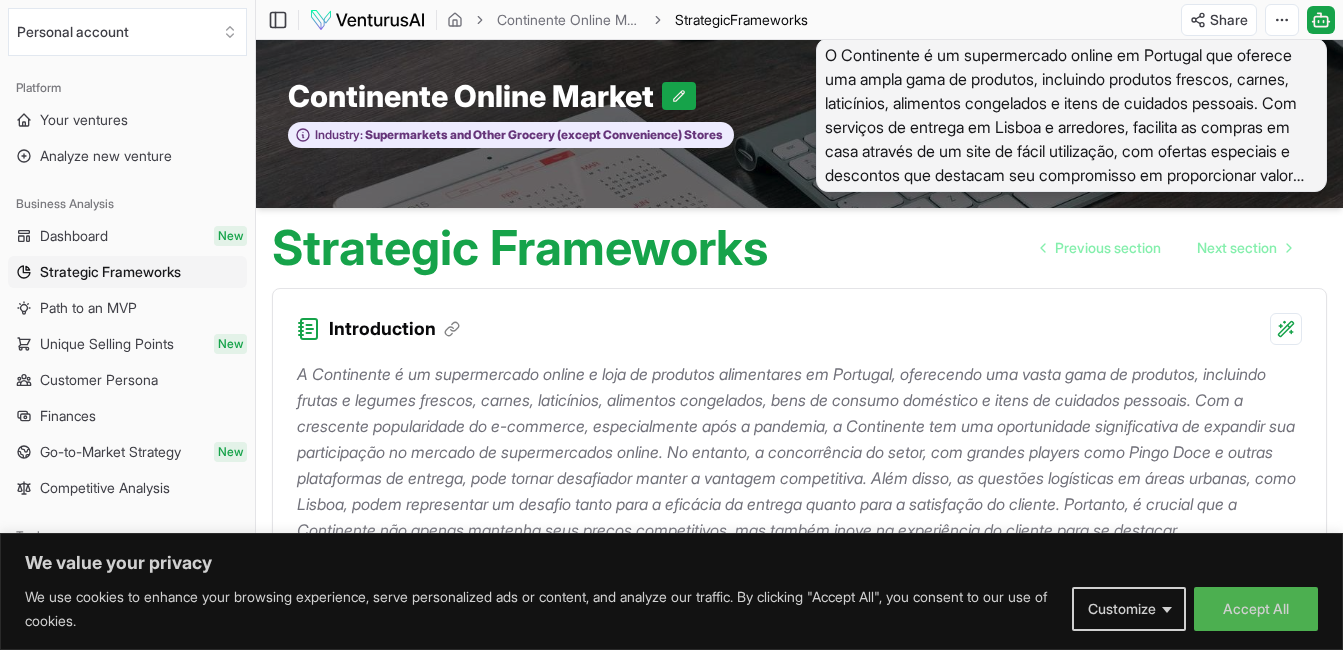 scroll, scrollTop: 0, scrollLeft: 0, axis: both 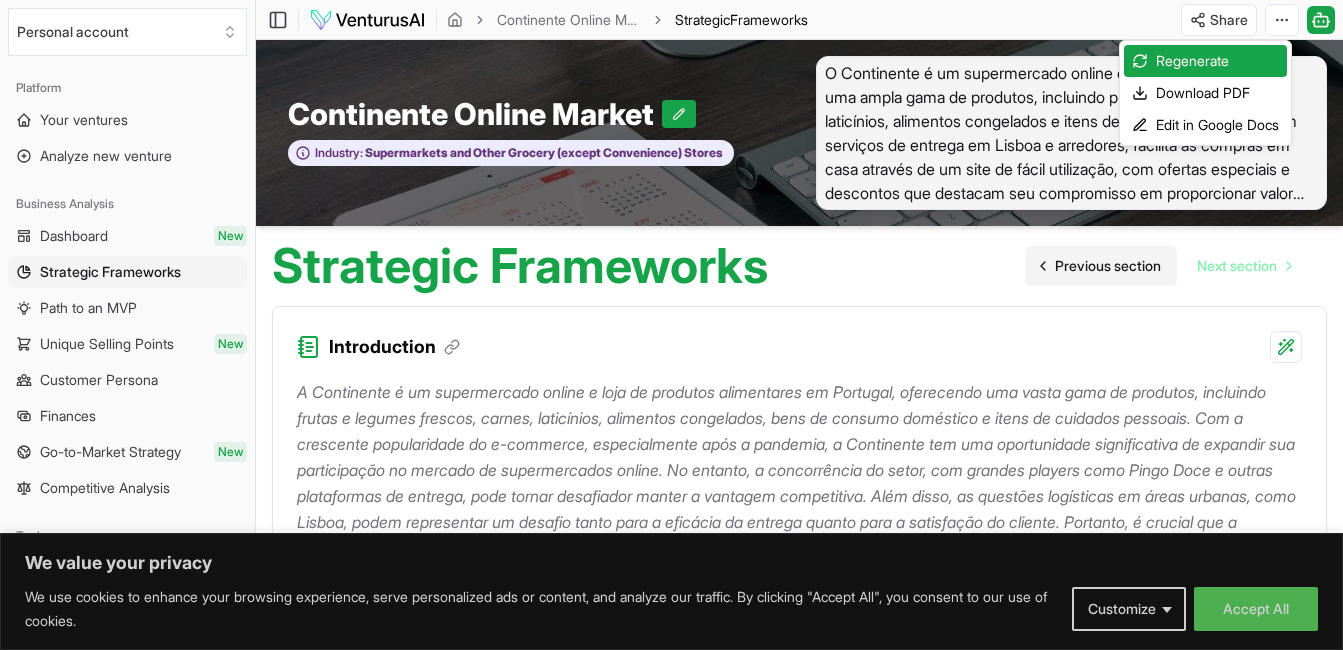 click on "We value your privacy We use cookies to enhance your browsing experience, serve personalized ads or content, and analyze our traffic. By clicking "Accept All", you consent to our use of cookies. Customize Accept All Customize Consent Preferences We use cookies to help you navigate efficiently and perform certain functions. You will find detailed information about all cookies under each consent category below. The cookies that are categorized as "Necessary" are stored on your browser as they are essential for enabling the basic functionalities of the site. ... Show more Necessary Always Active Necessary cookies are required to enable the basic features of this site, such as providing secure log-in or adjusting your consent preferences. These cookies do not store any personally identifiable data. Cookie cookieyes-consent Duration 1 year Description Cookie __cf_bm Duration 1 hour Description This cookie, set by Cloudflare, is used to support Cloudflare Bot Management. Cookie _cfuvid Duration session lidc" at bounding box center (671, 325) 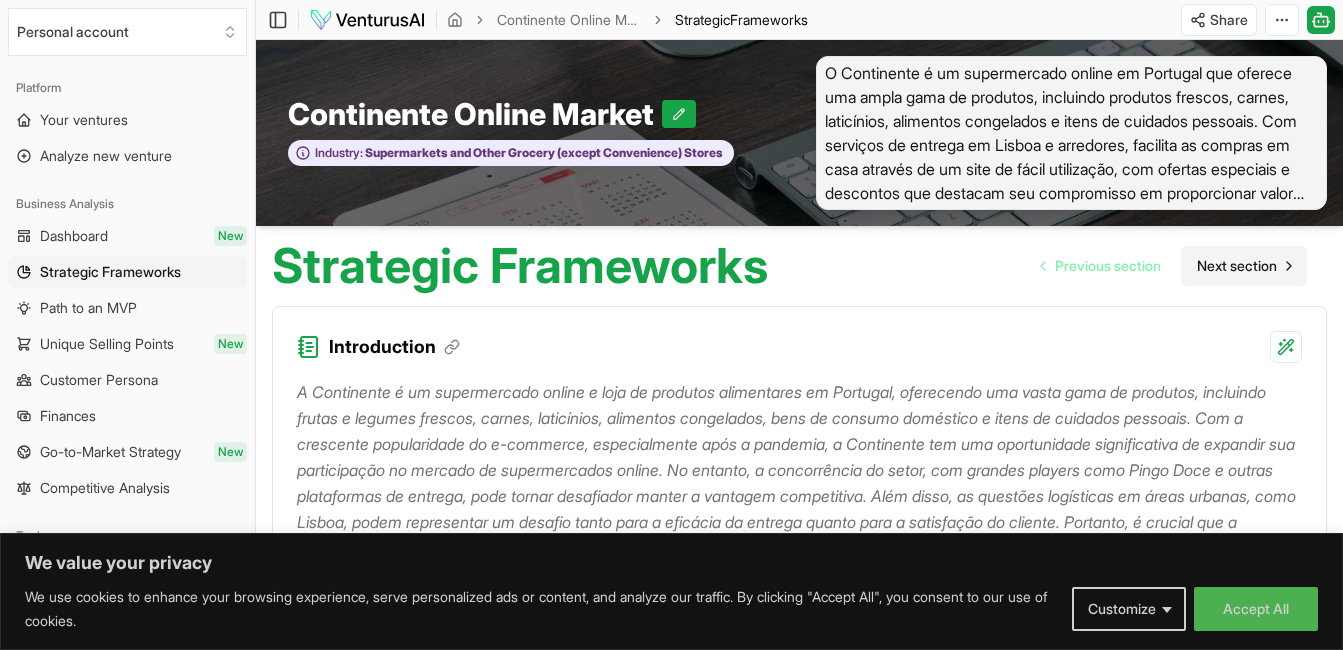 click on "Next section" at bounding box center (1237, 266) 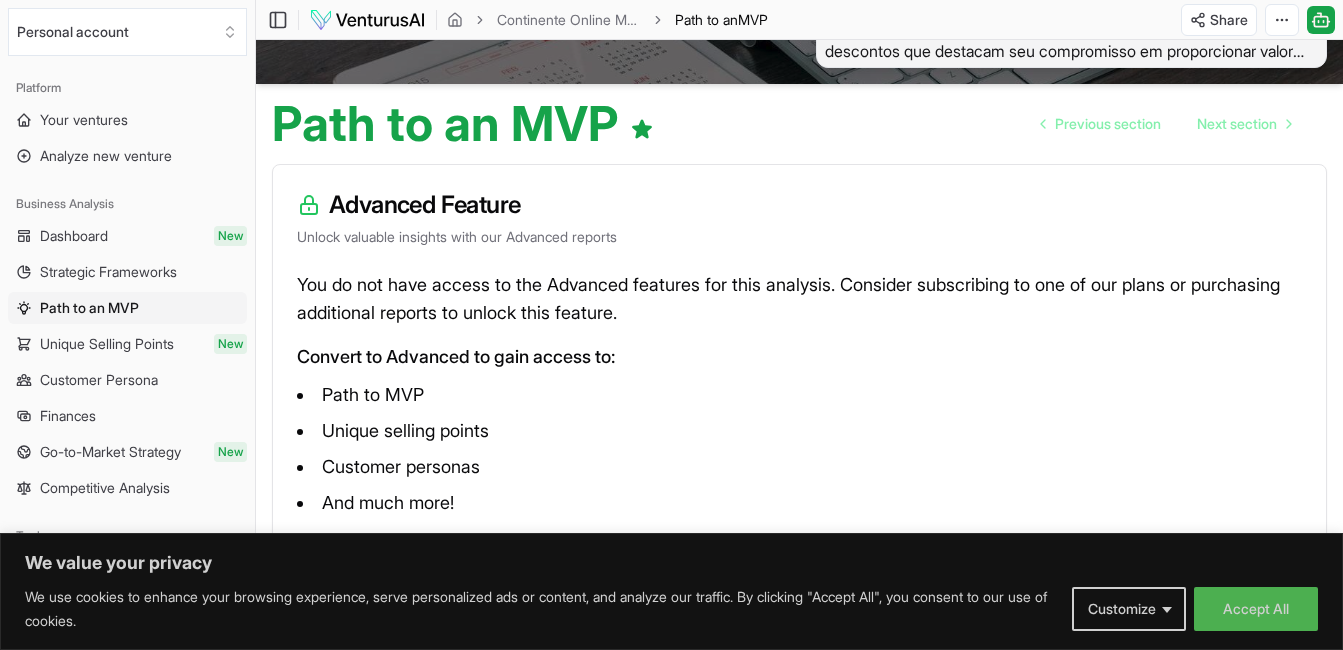 scroll, scrollTop: 217, scrollLeft: 0, axis: vertical 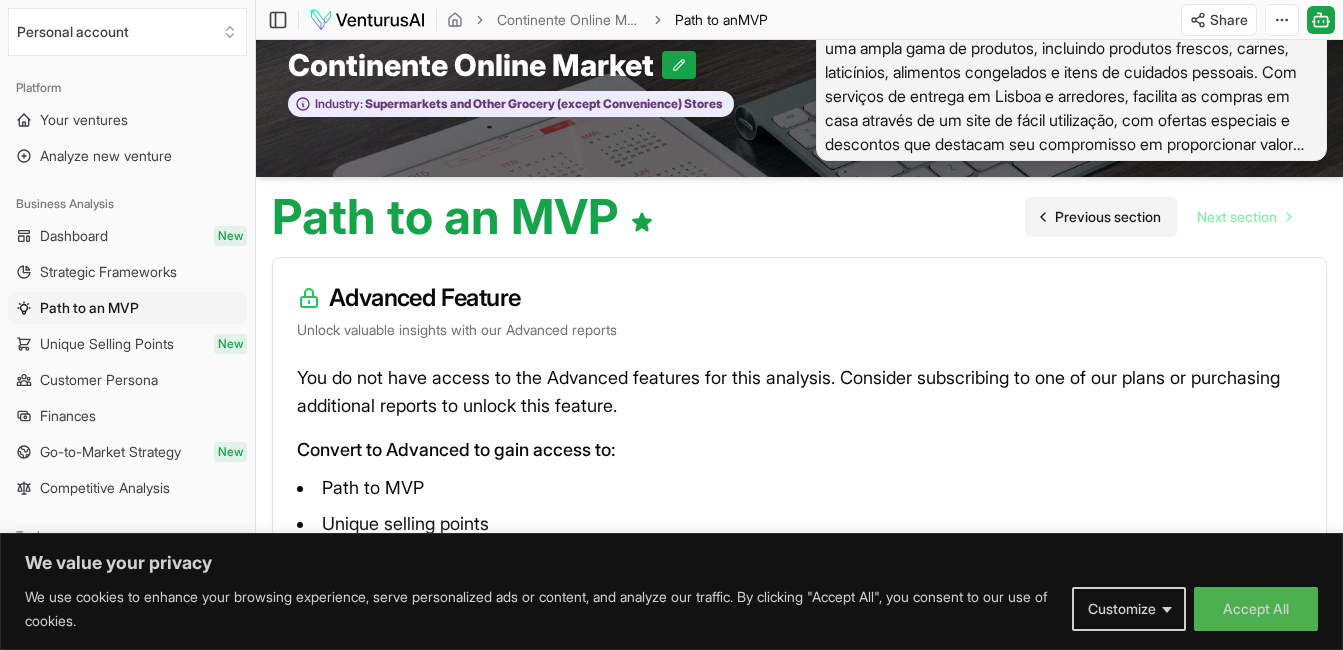 click on "Previous section" at bounding box center [1108, 217] 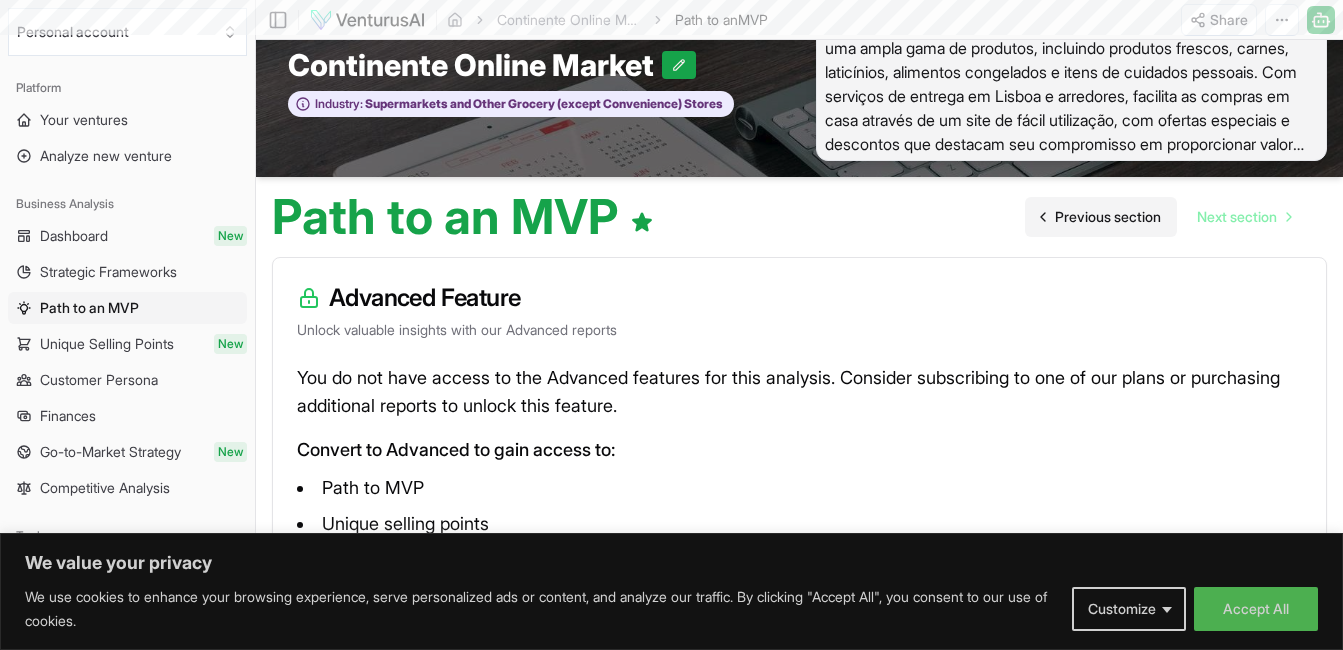 click on "Previous section" at bounding box center (1108, 217) 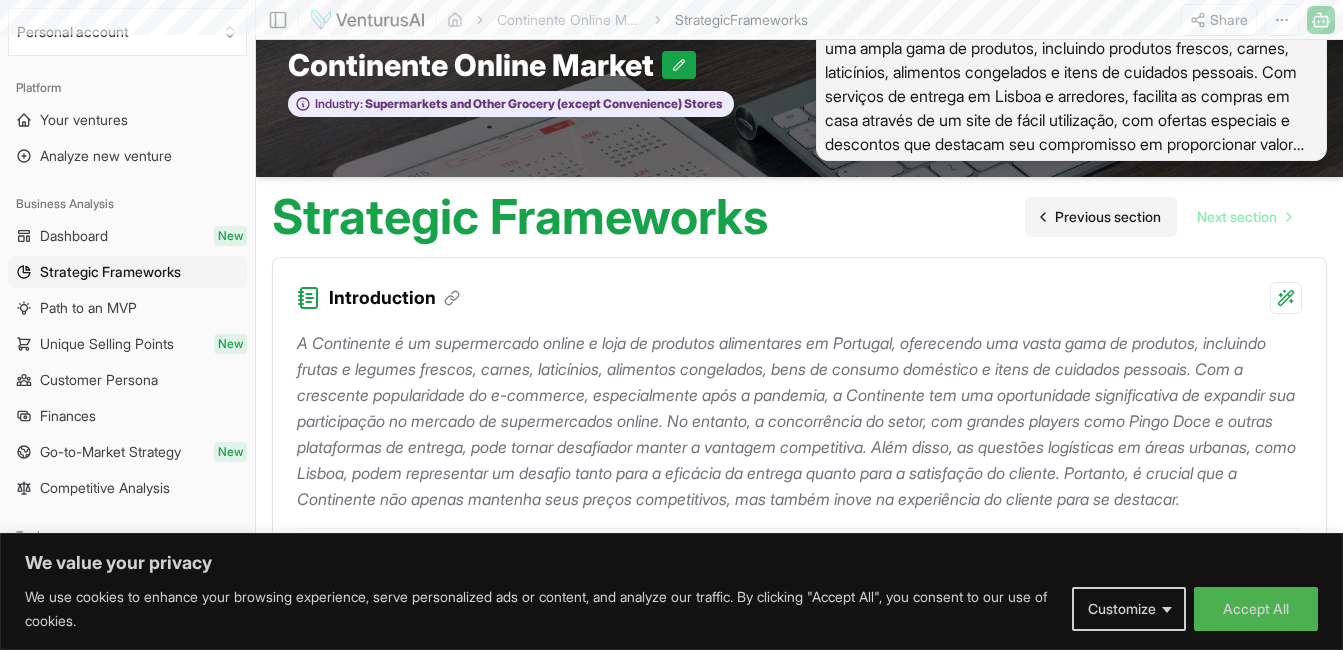 scroll, scrollTop: 0, scrollLeft: 0, axis: both 